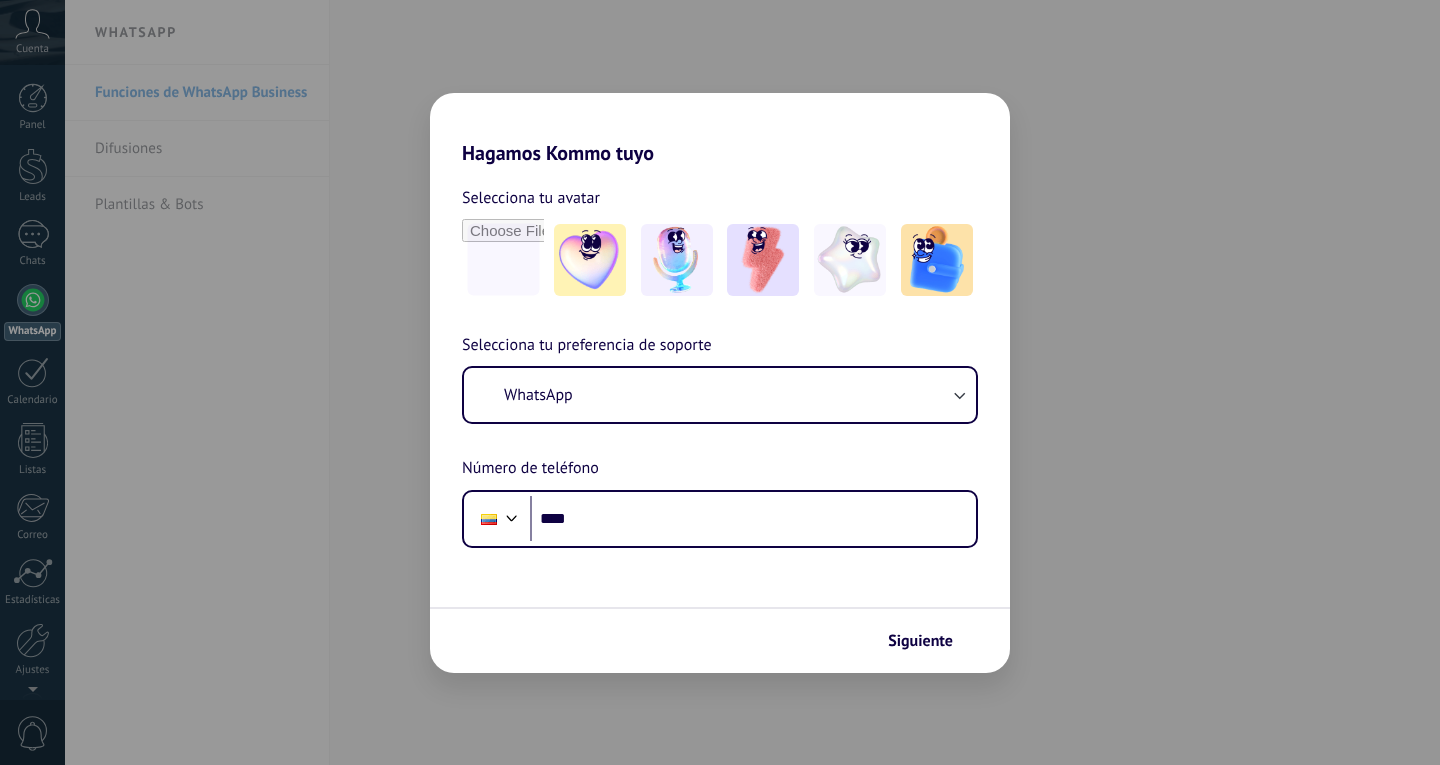 scroll, scrollTop: 0, scrollLeft: 0, axis: both 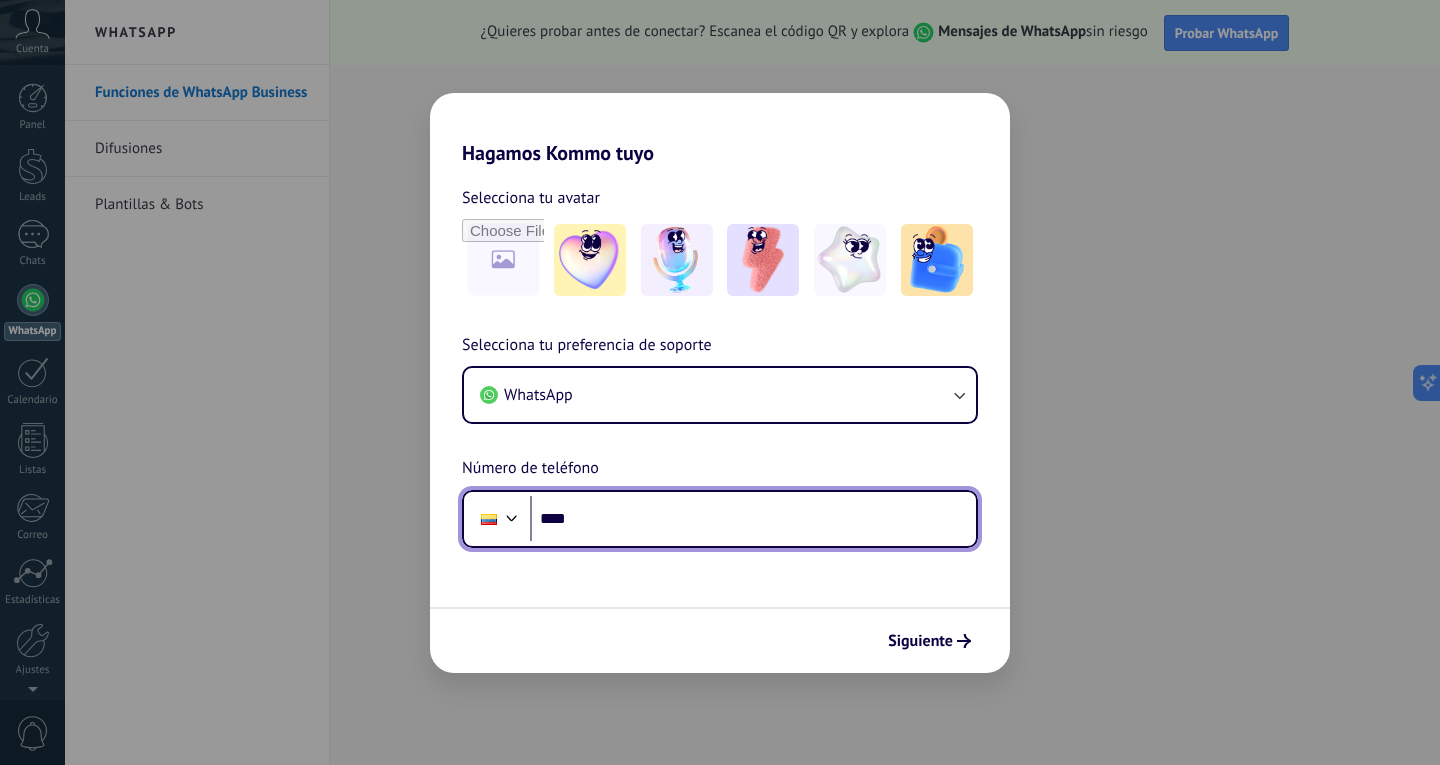 click on "****" at bounding box center [753, 519] 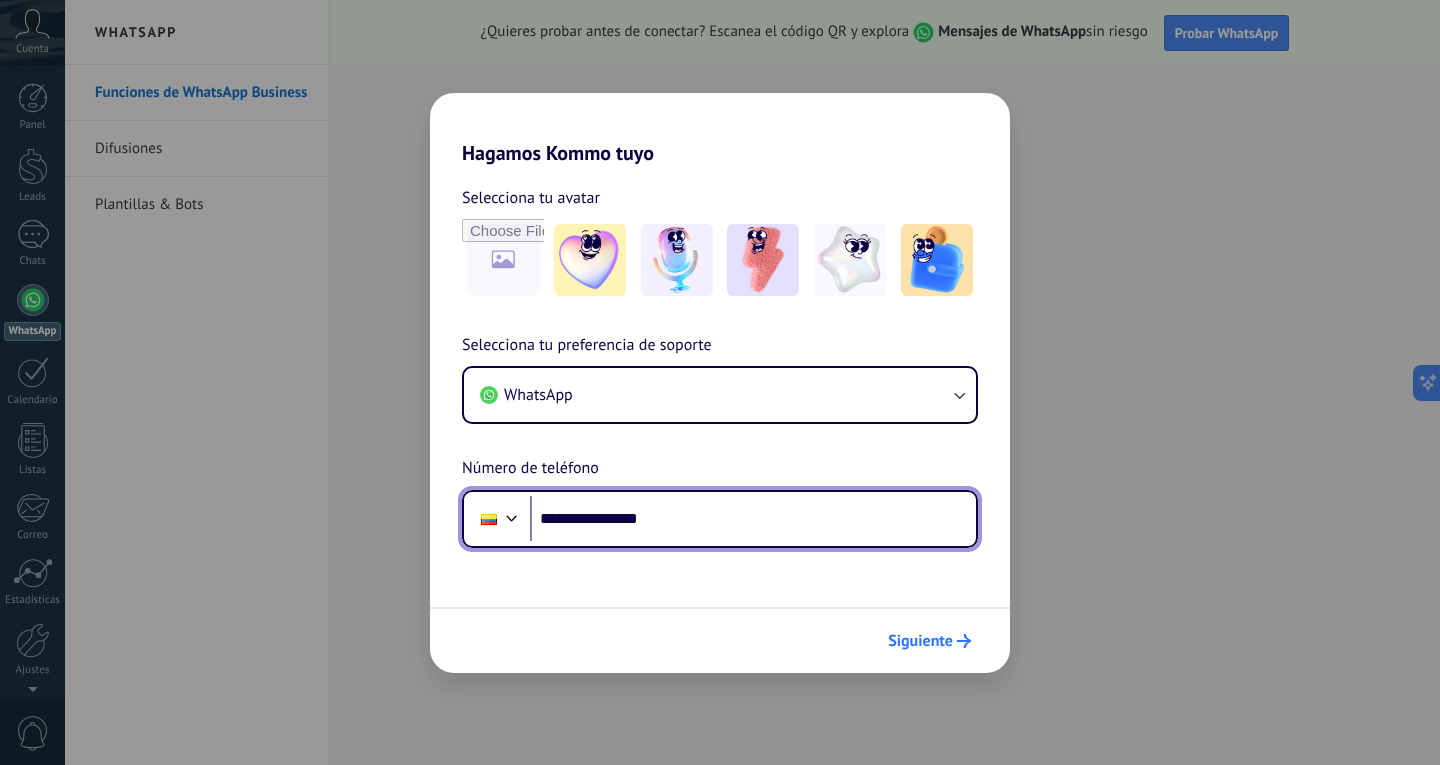 scroll, scrollTop: 0, scrollLeft: 0, axis: both 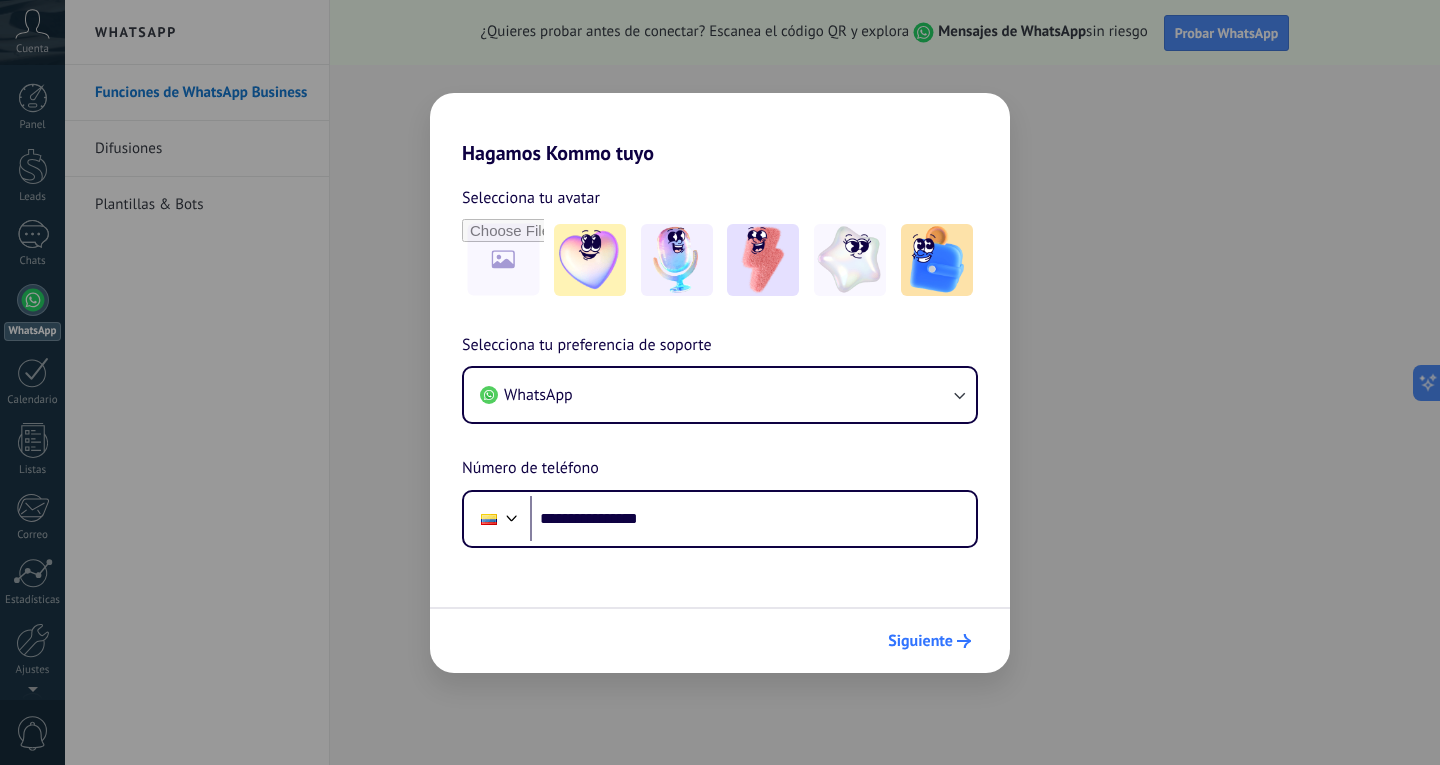 click on "Siguiente" at bounding box center [920, 641] 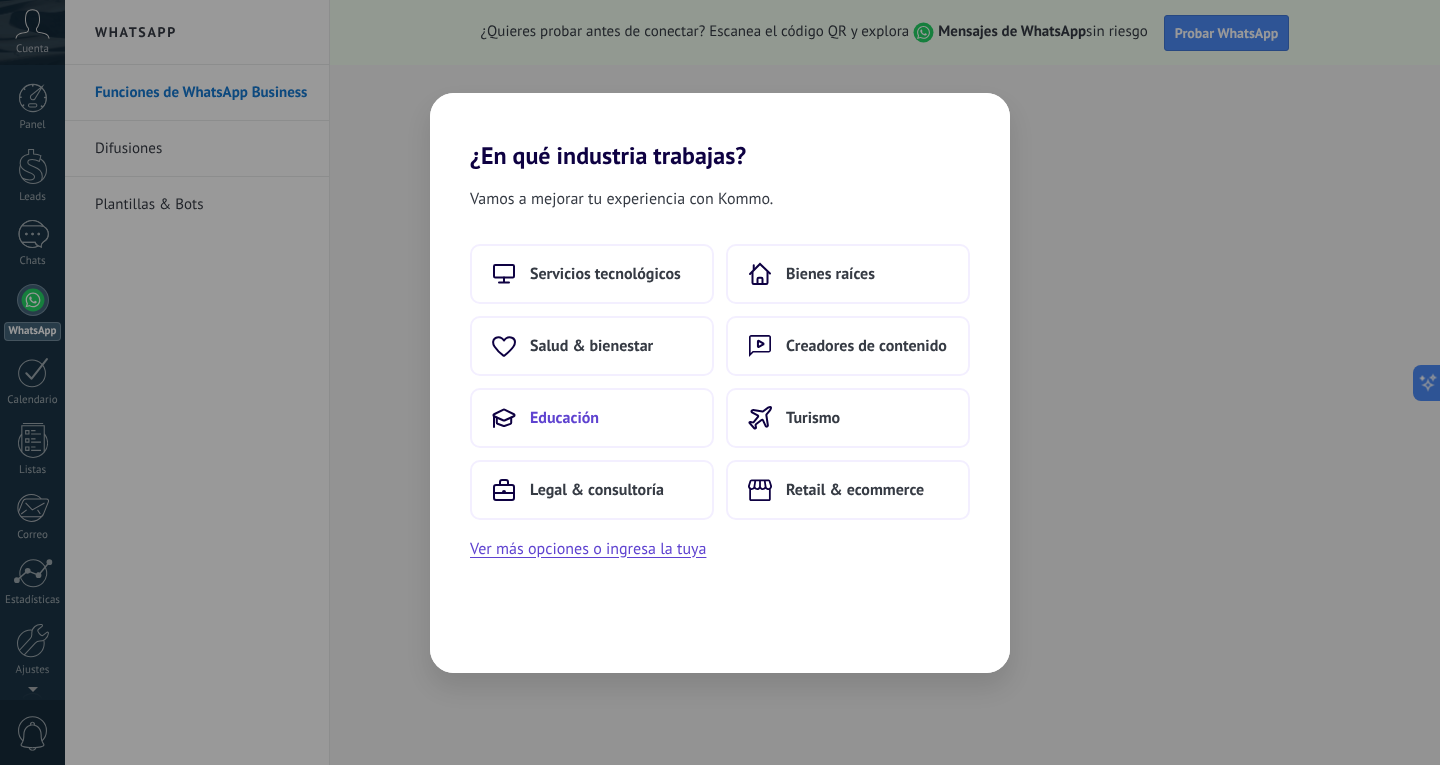 click on "Educación" at bounding box center [592, 418] 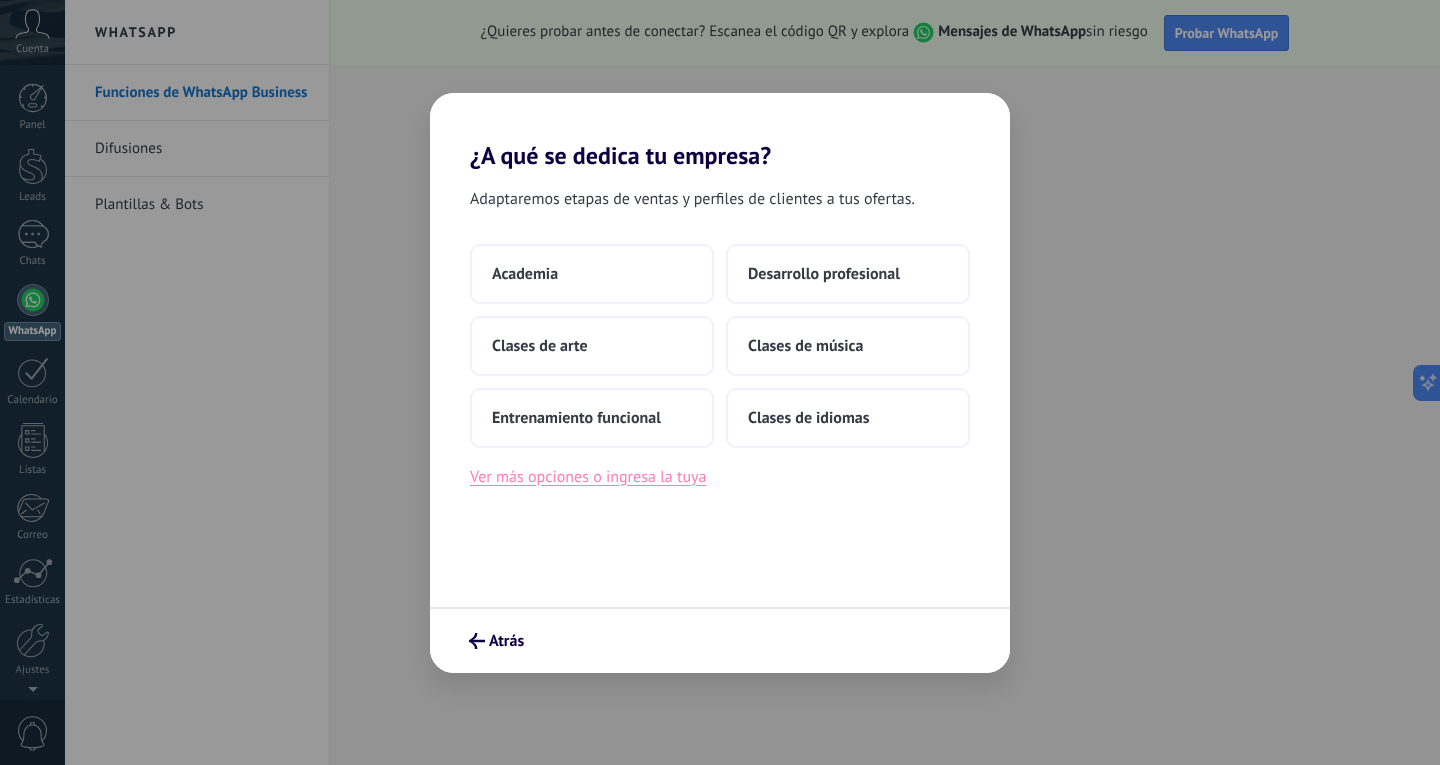 click on "Ver más opciones o ingresa la tuya" at bounding box center [588, 477] 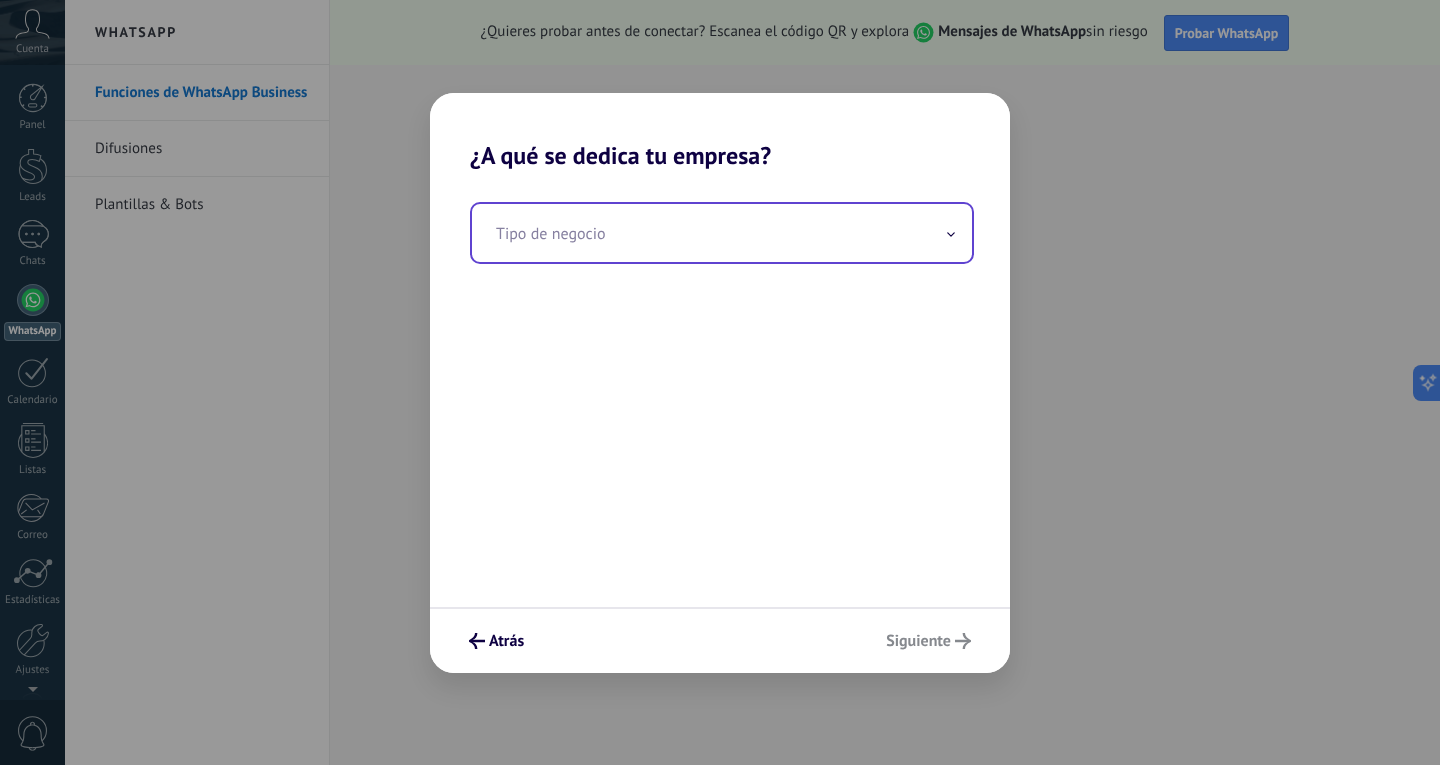 click at bounding box center [722, 233] 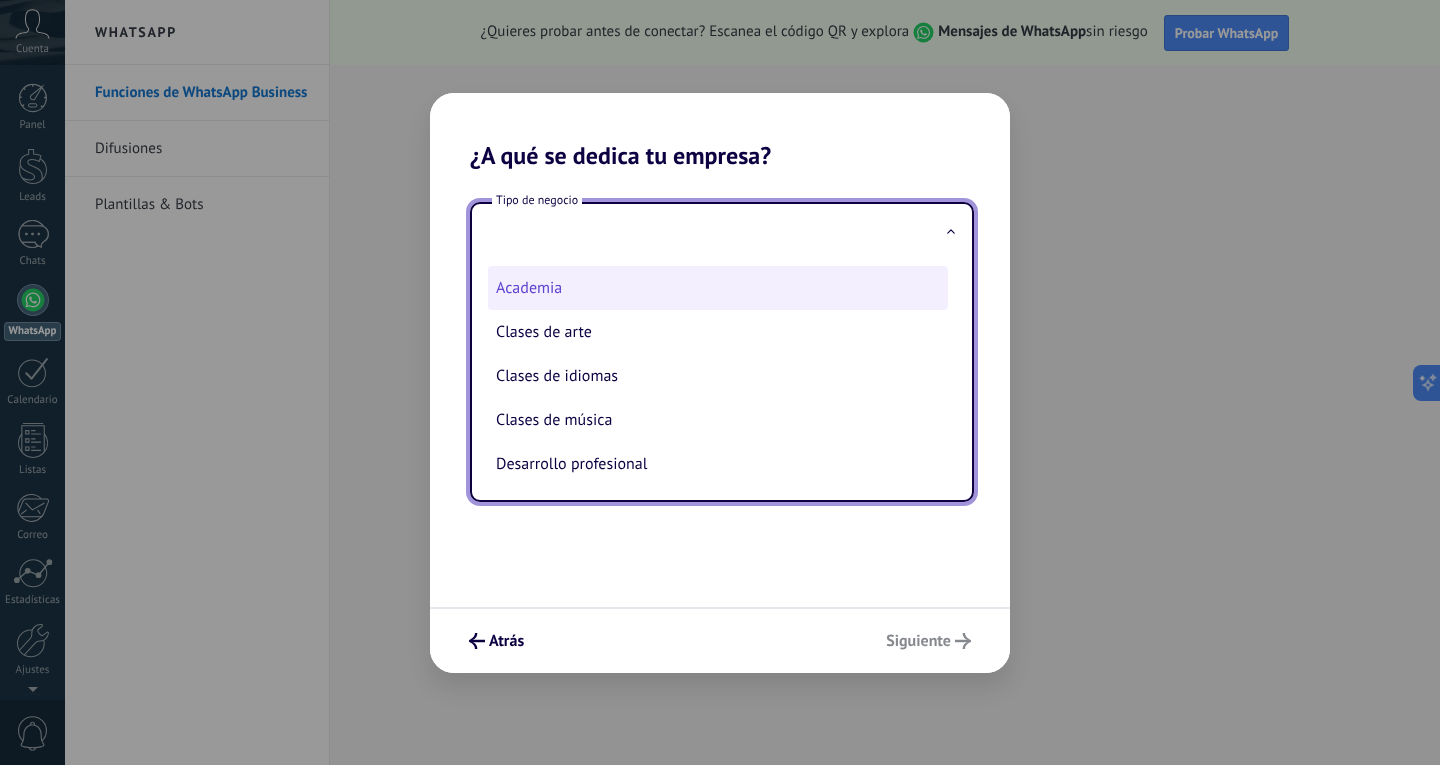 click on "Academia" at bounding box center (718, 288) 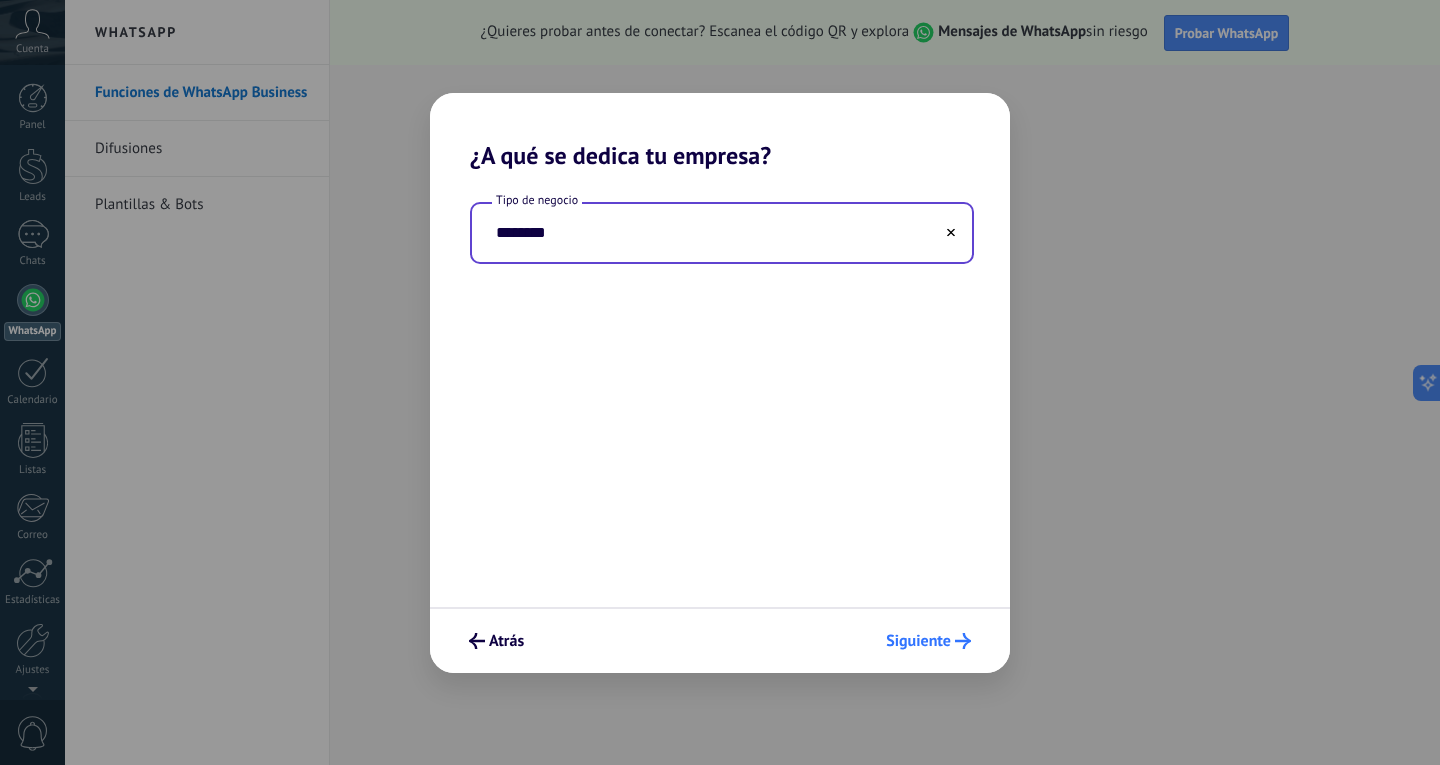 click on "Atrás Siguiente" at bounding box center [720, 640] 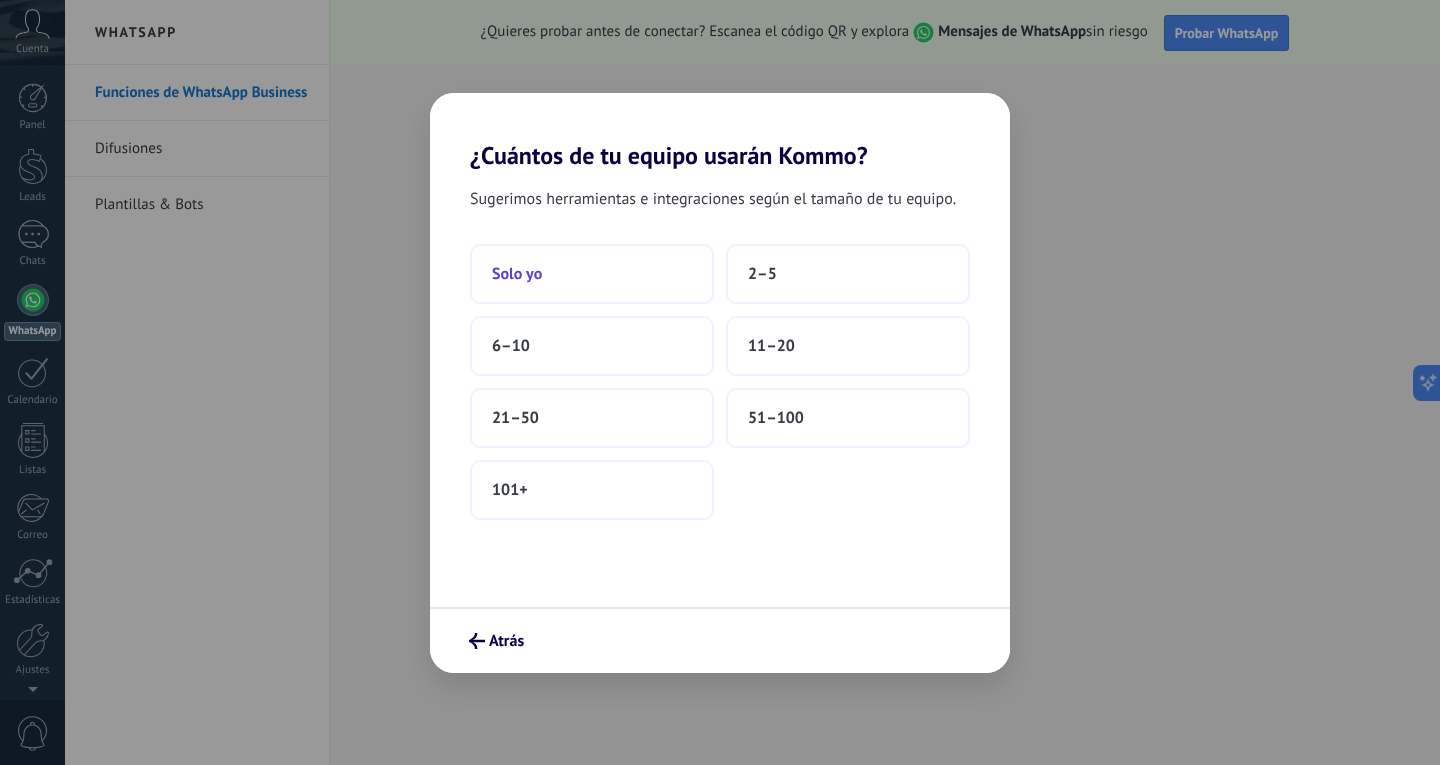 click on "Solo yo" at bounding box center (517, 274) 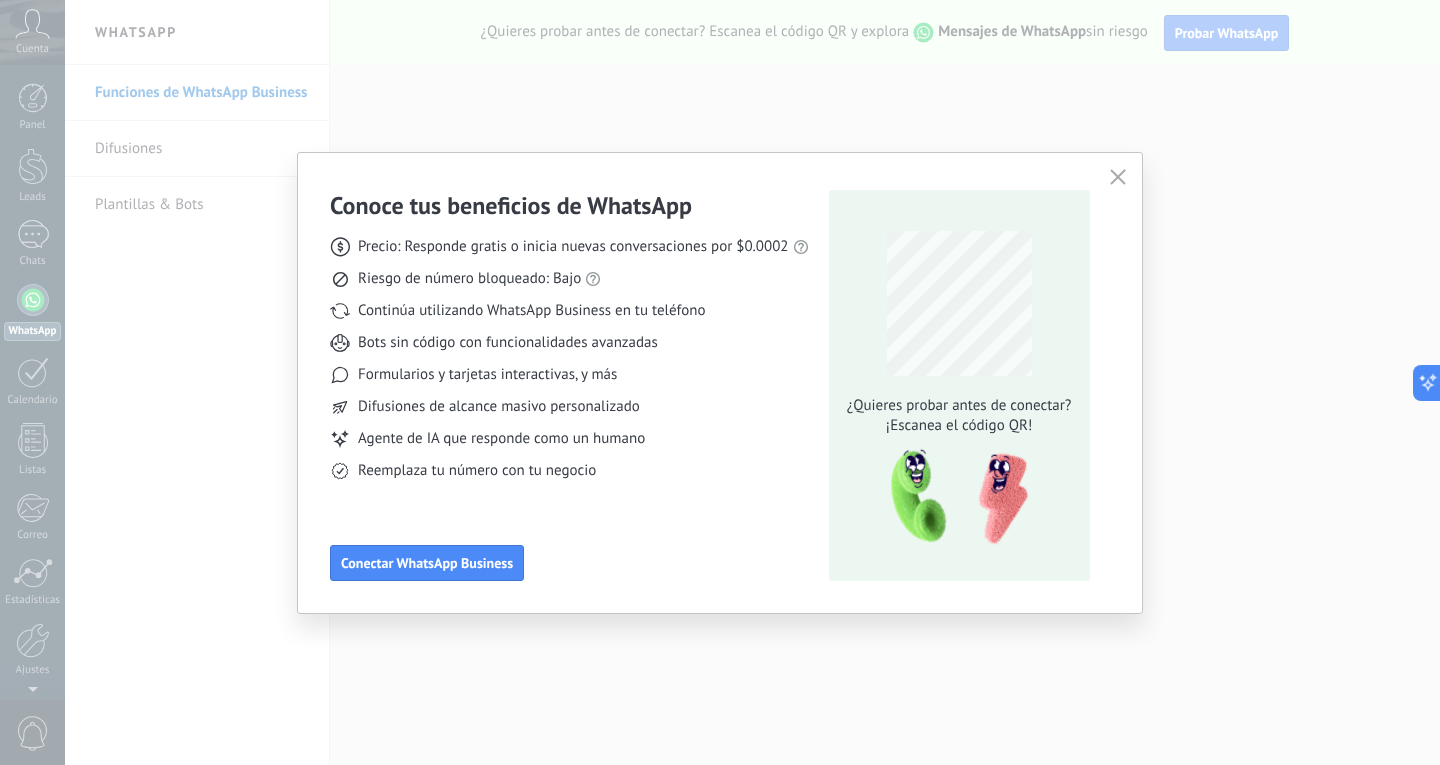 click at bounding box center (1118, 177) 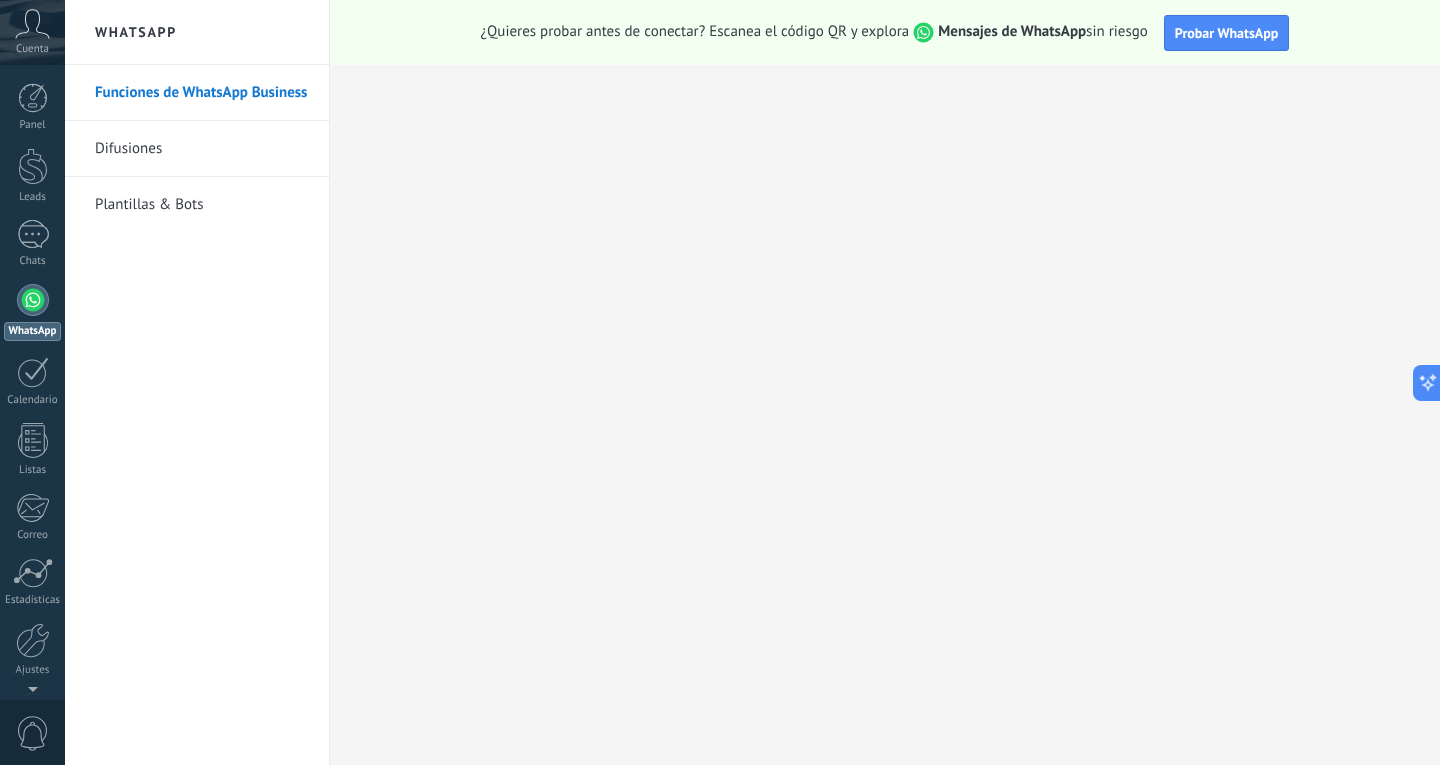 scroll, scrollTop: 67, scrollLeft: 0, axis: vertical 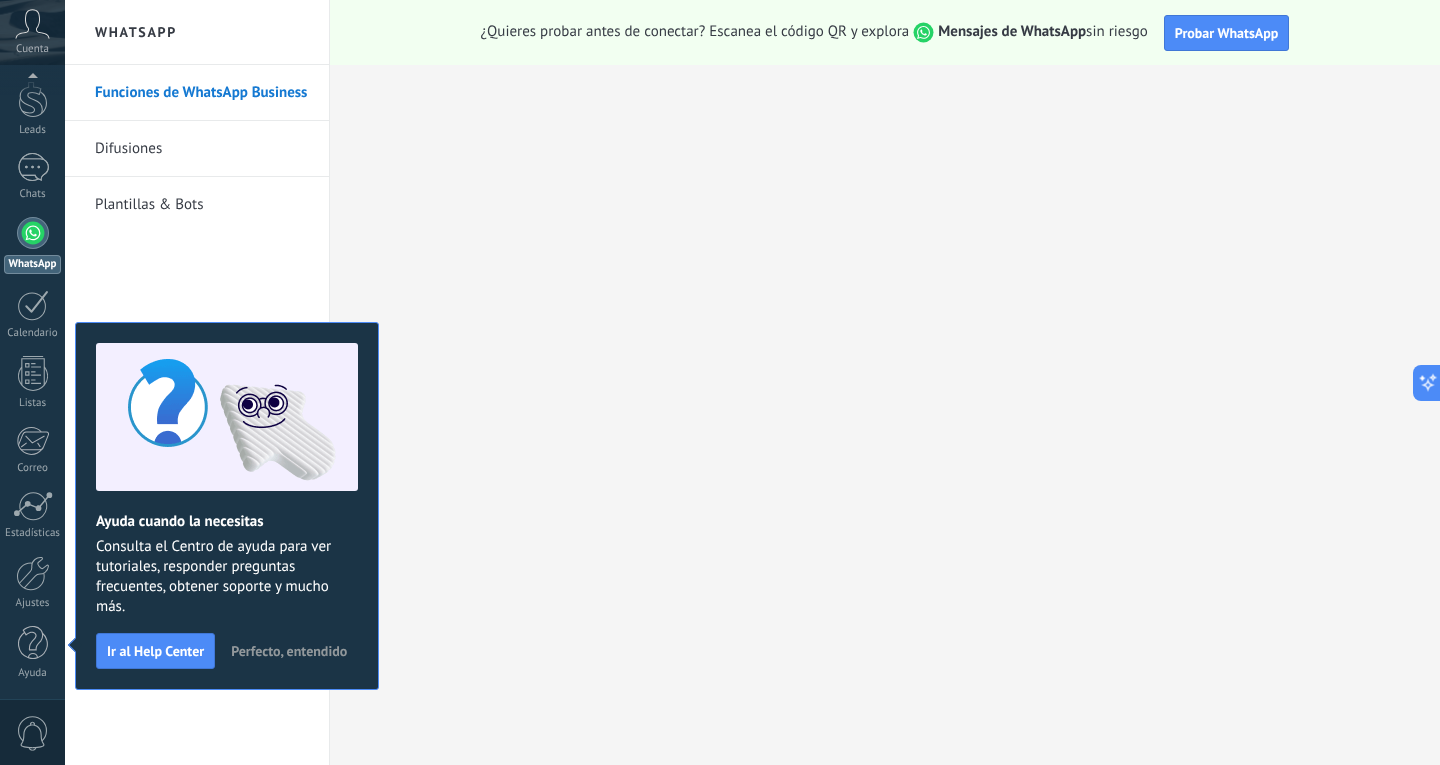 click on "Perfecto, entendido" at bounding box center [289, 651] 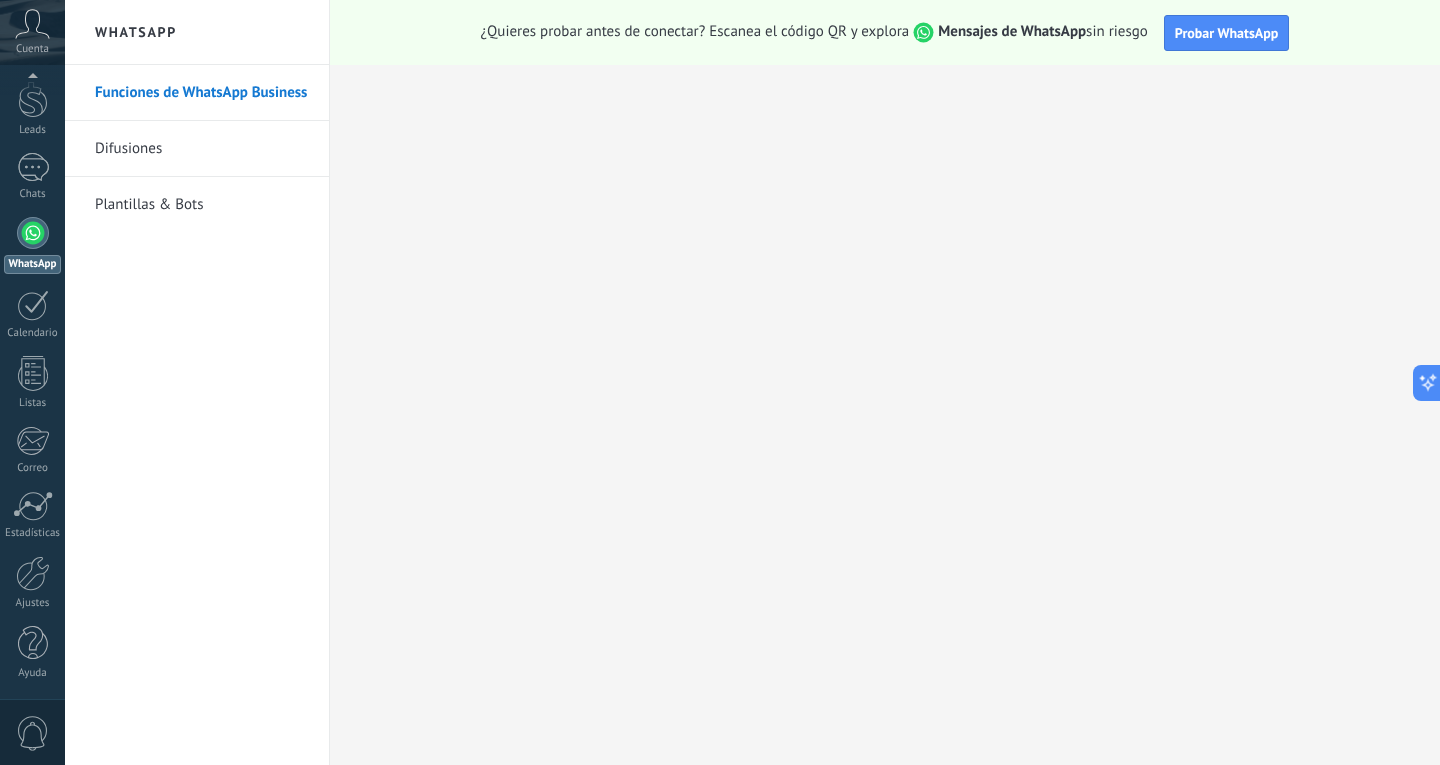 click on "Cuenta" at bounding box center [32, 32] 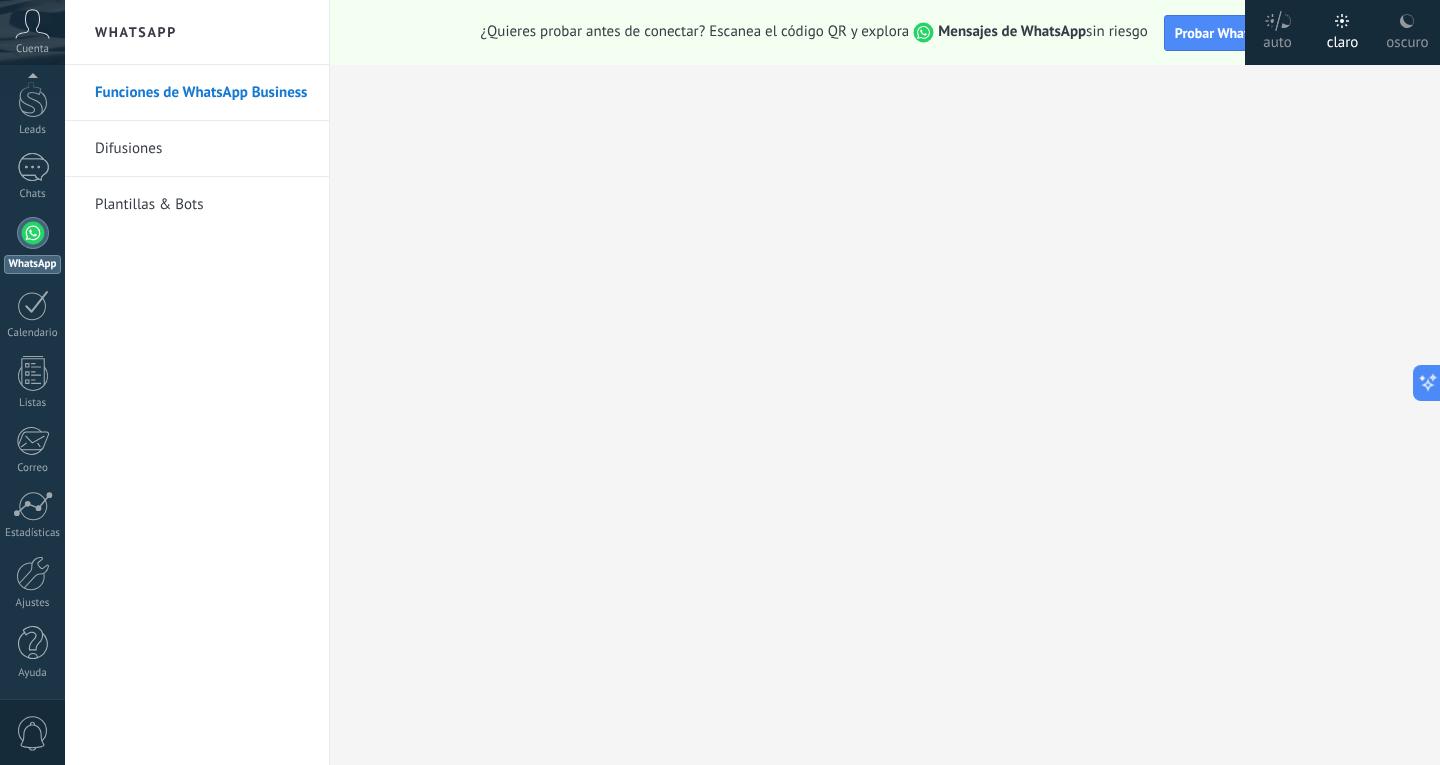click on "Cuenta" at bounding box center [32, 49] 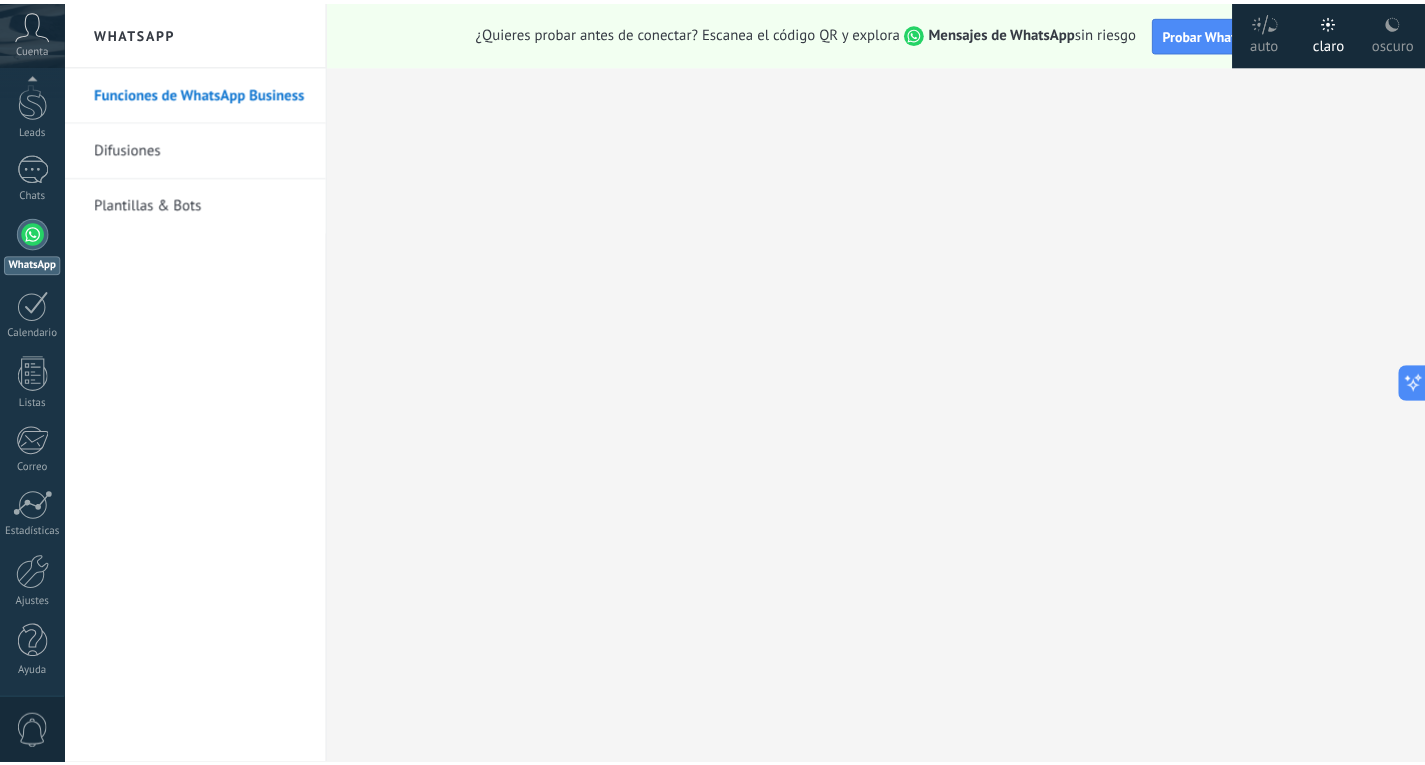 scroll, scrollTop: 0, scrollLeft: 0, axis: both 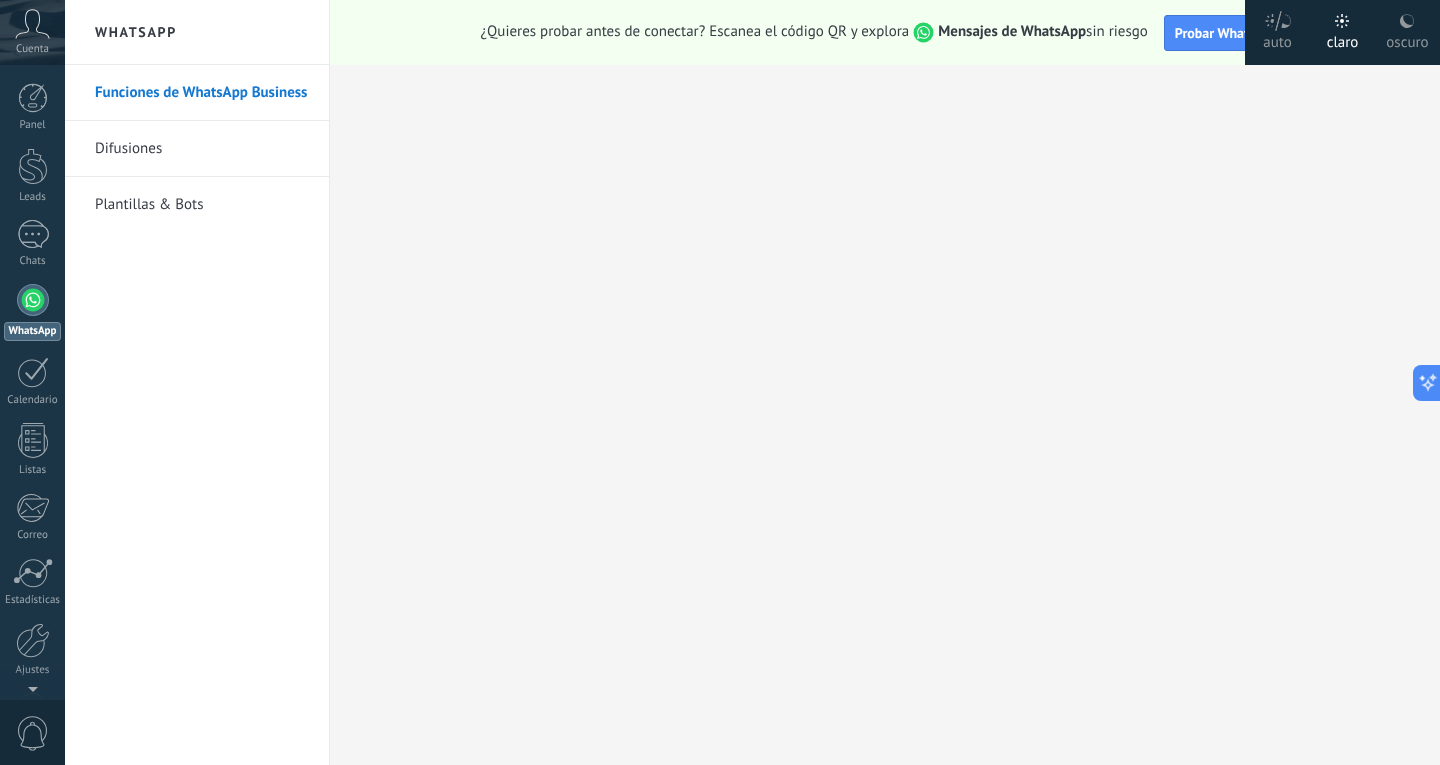 click on "oscuro" at bounding box center [1277, 39] 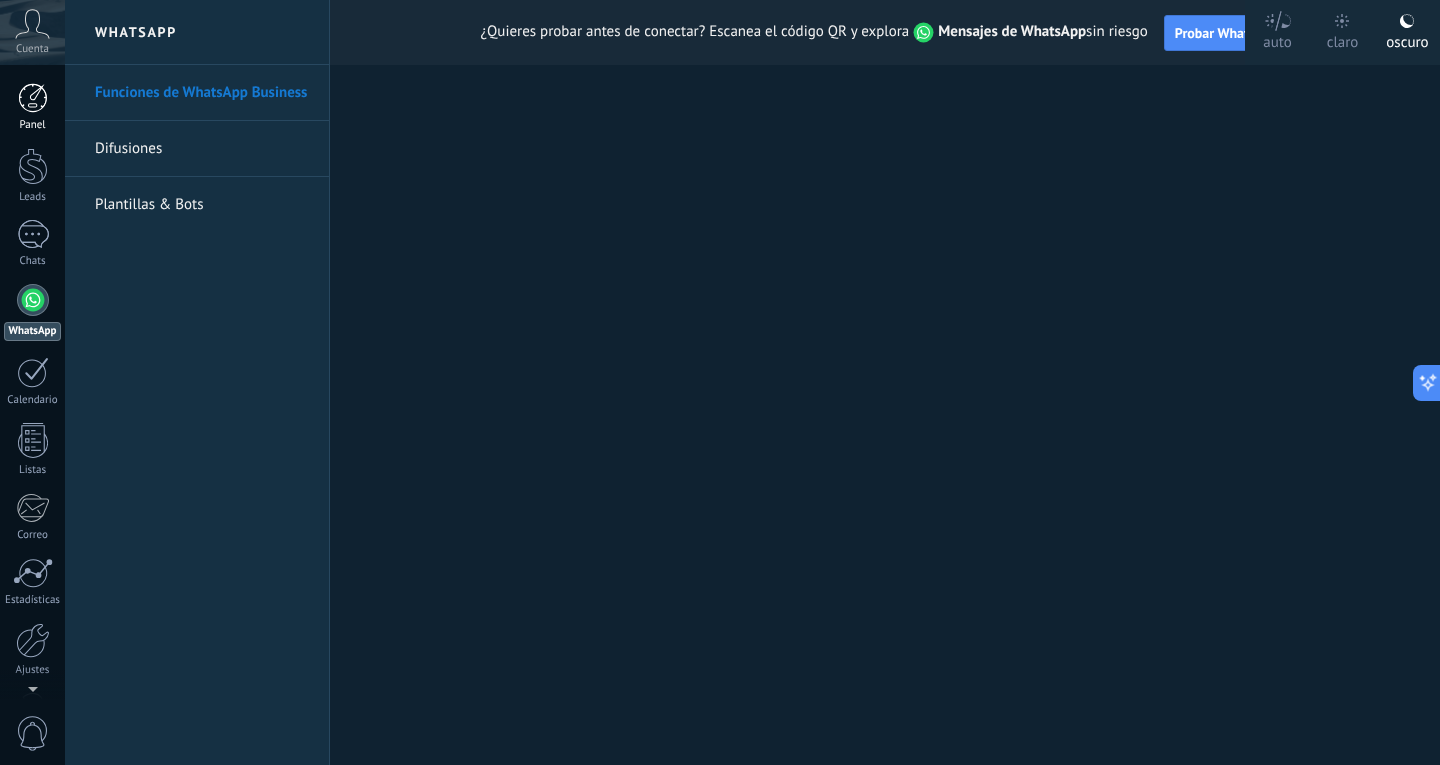 click at bounding box center [33, 98] 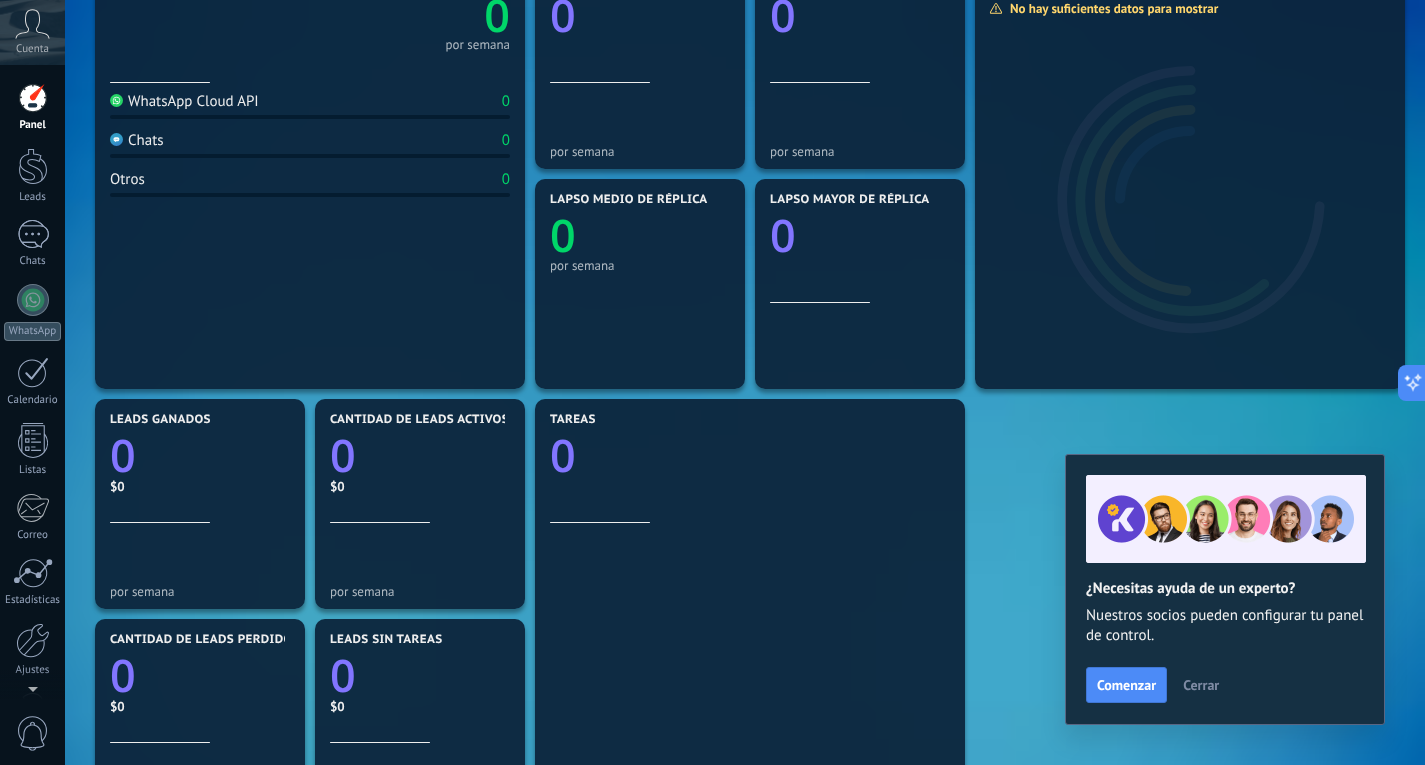 scroll, scrollTop: 600, scrollLeft: 0, axis: vertical 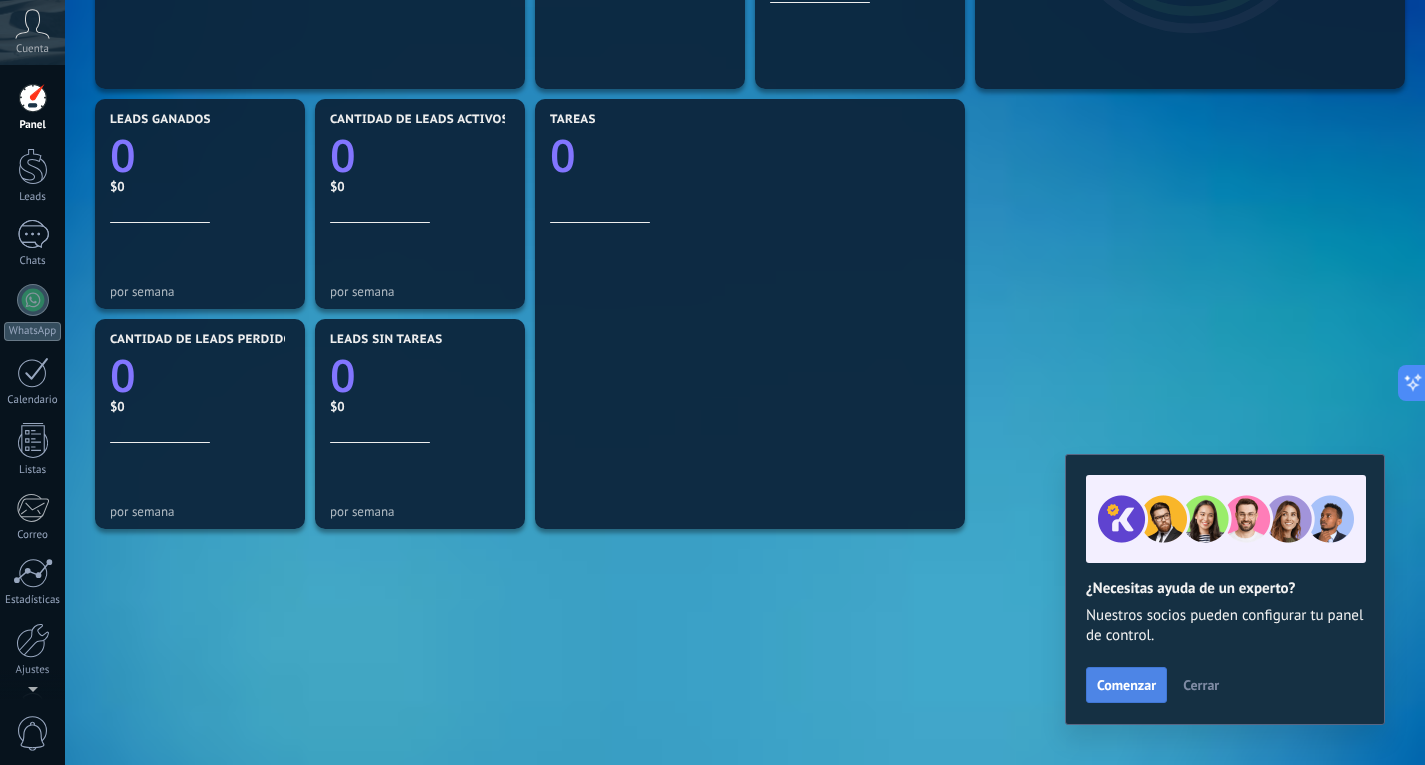 click on "Comenzar" at bounding box center [1126, 685] 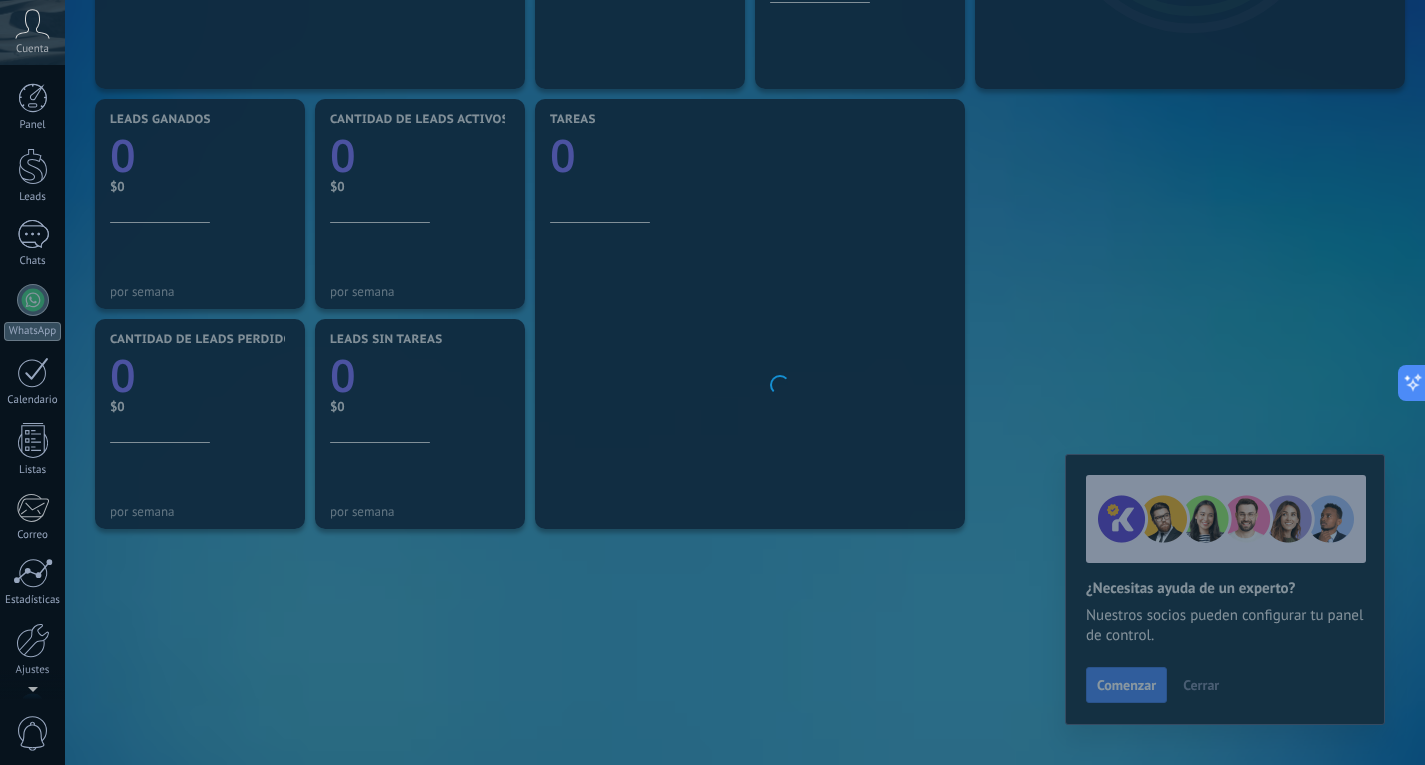 scroll, scrollTop: 67, scrollLeft: 0, axis: vertical 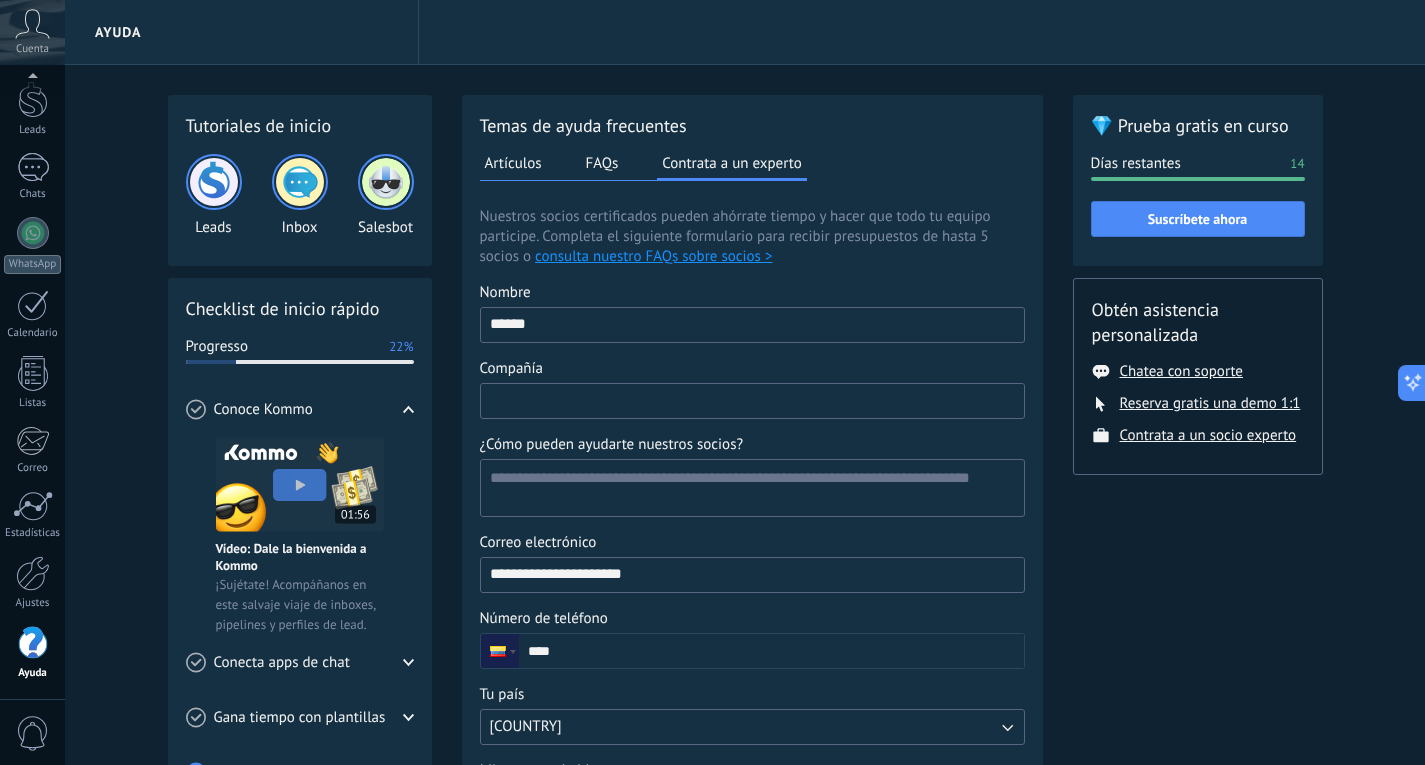 click on "Compañía" at bounding box center [752, 400] 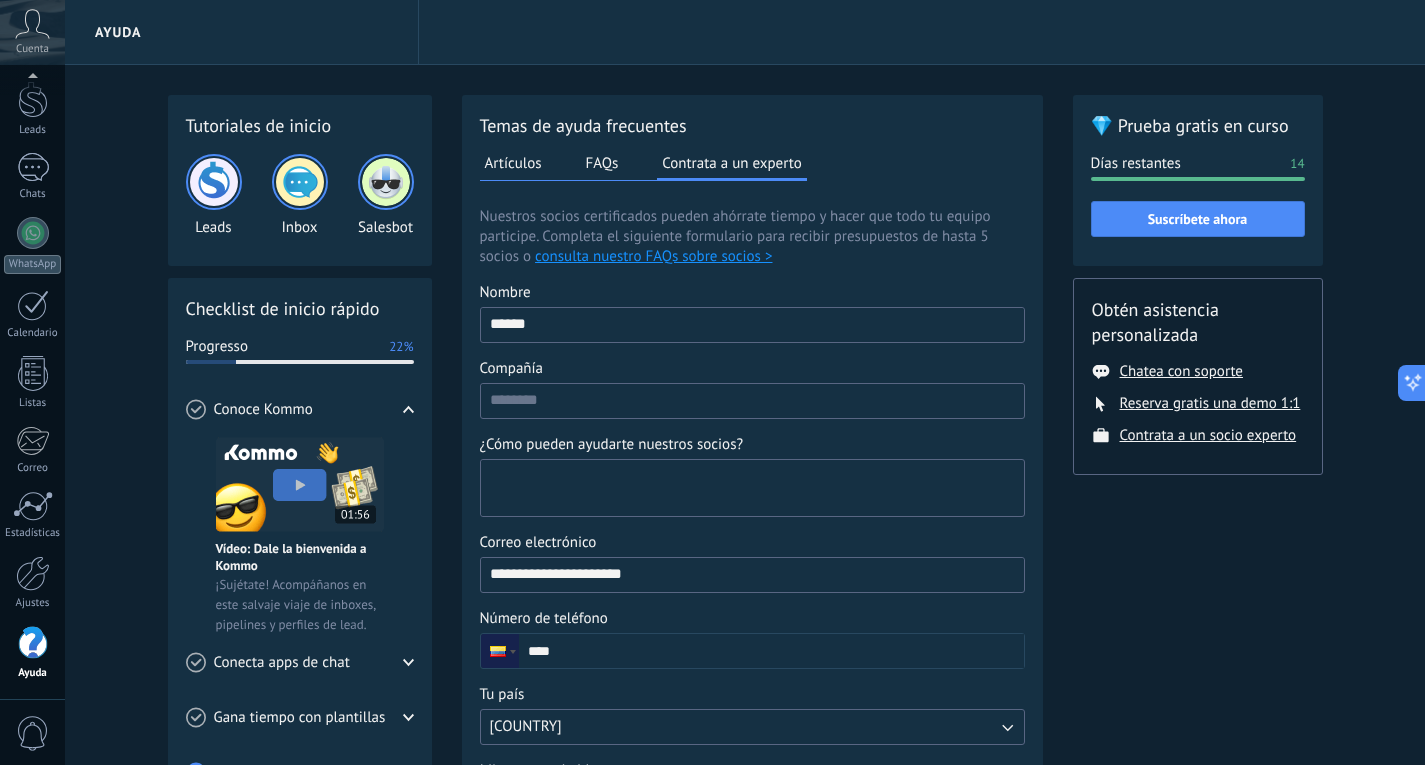 click on "¿Cómo pueden ayudarte nuestros socios?" at bounding box center [750, 488] 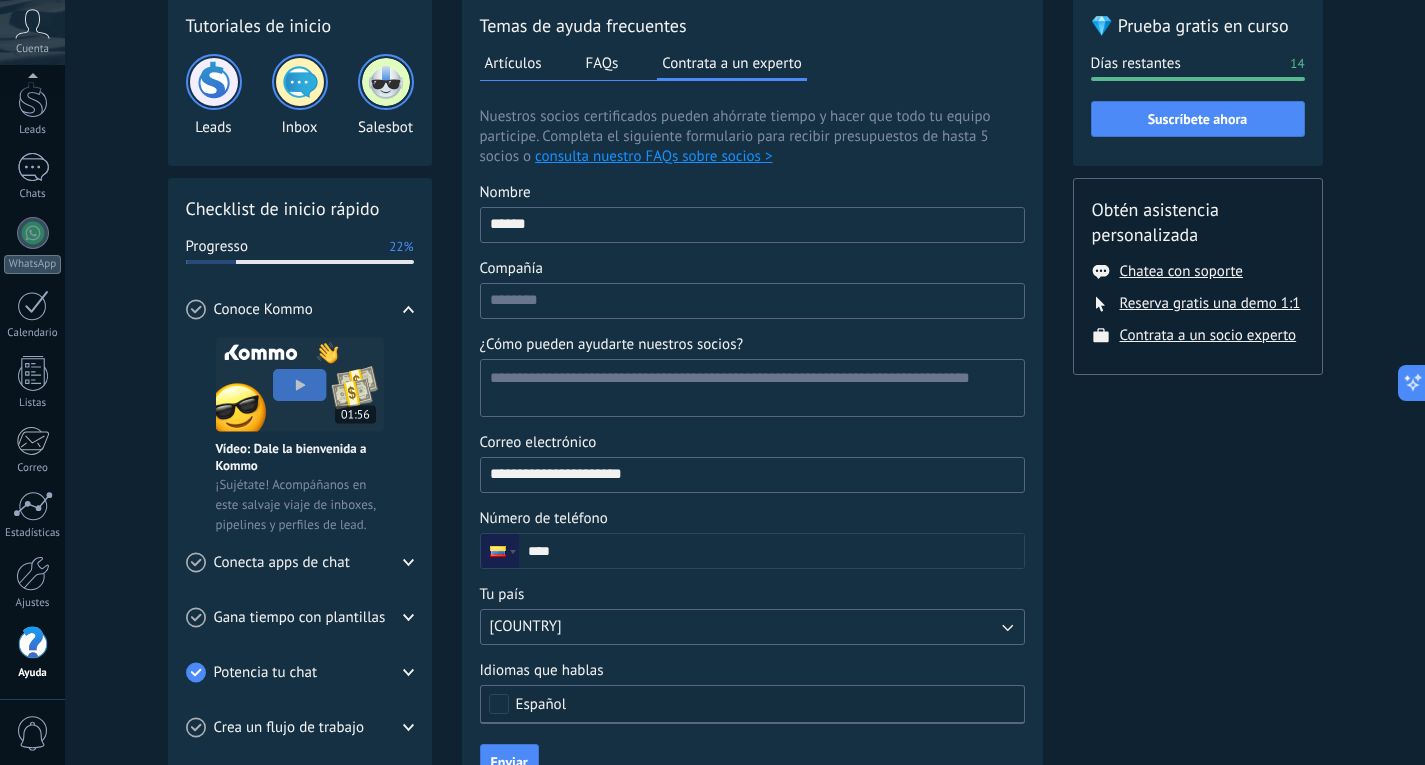 click on "****" at bounding box center (771, 551) 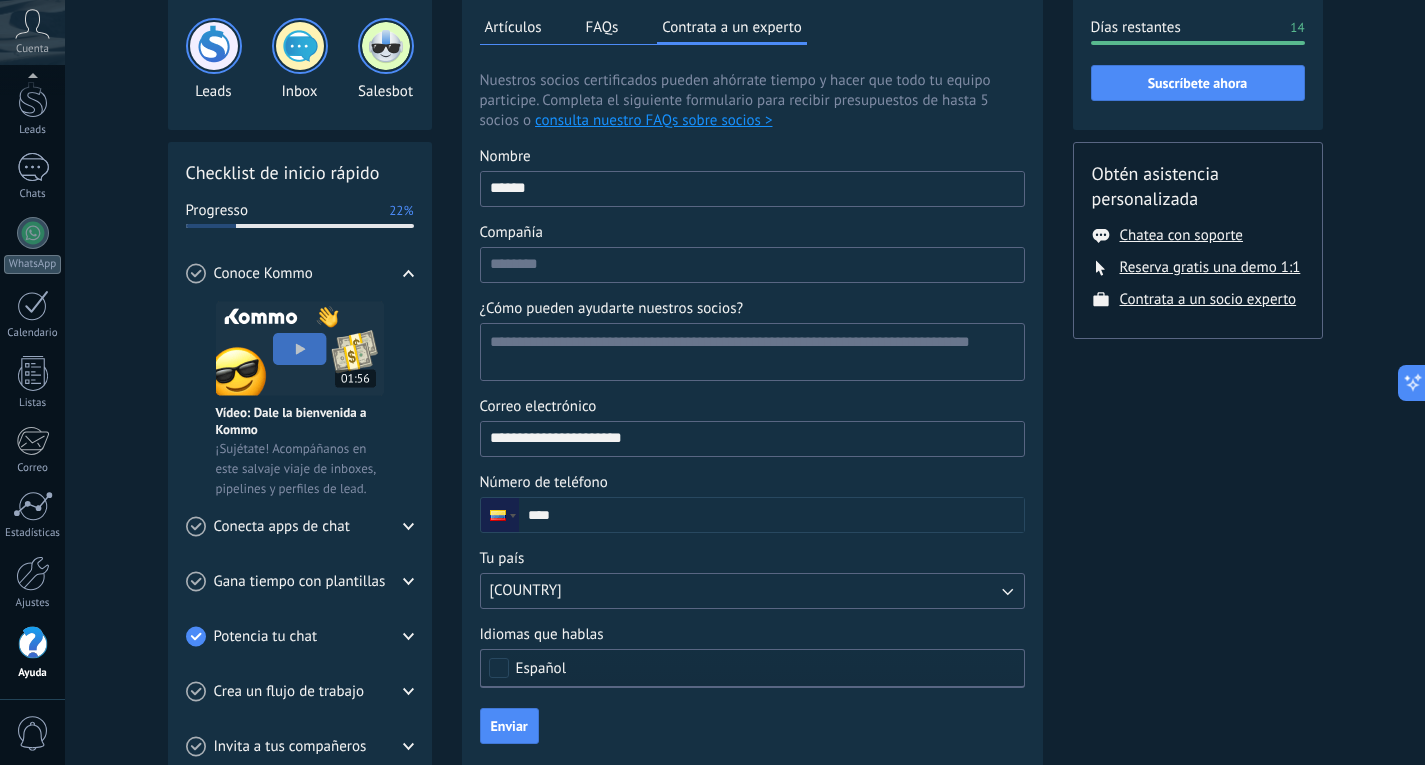 scroll, scrollTop: 0, scrollLeft: 0, axis: both 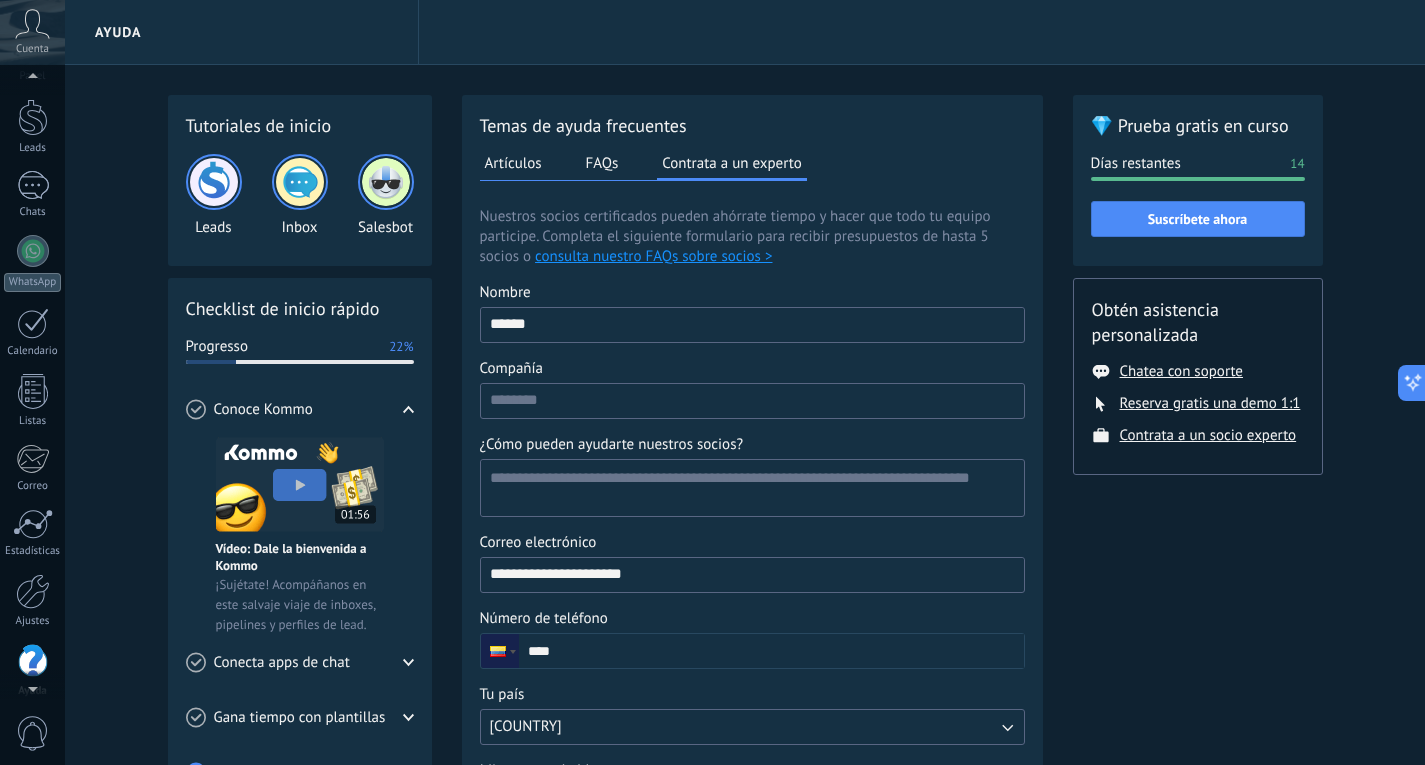 click at bounding box center [32, 80] 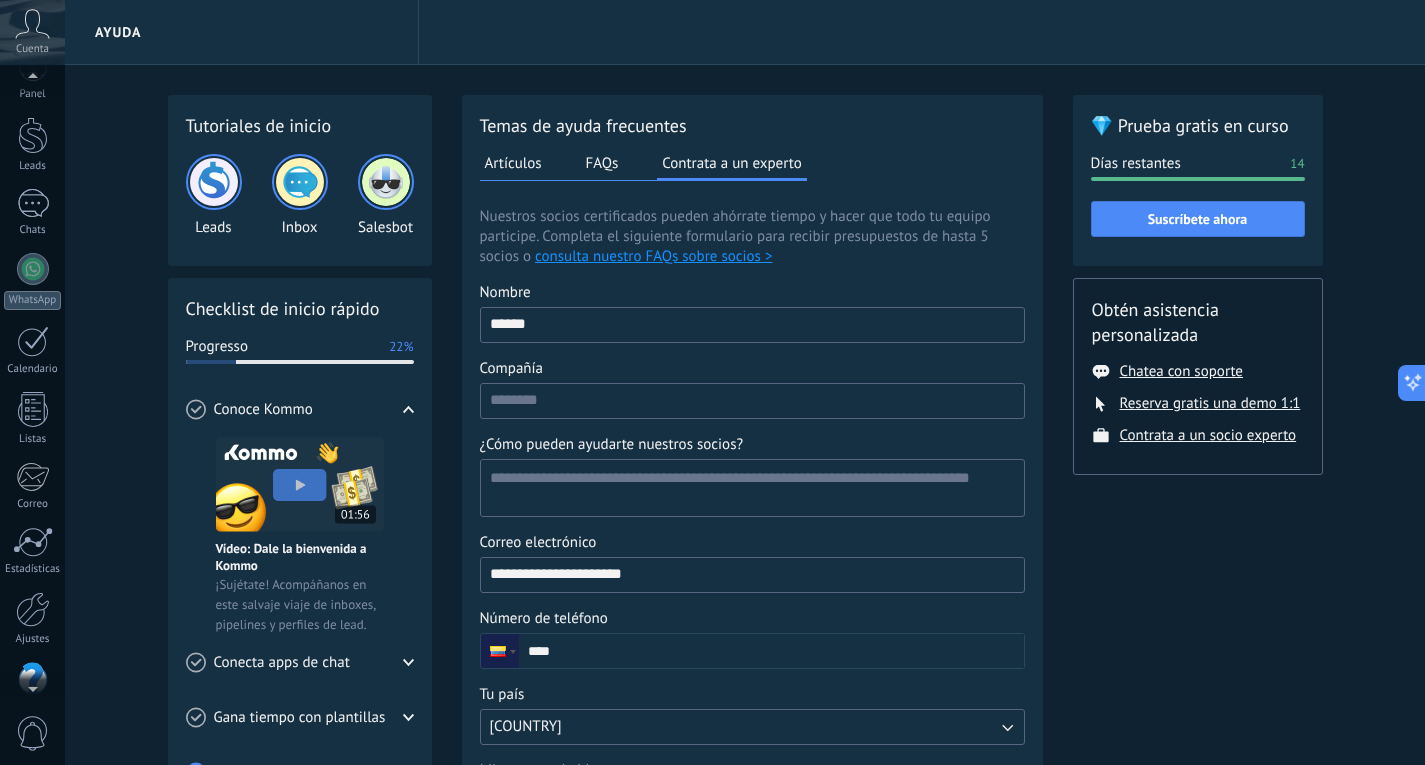 scroll, scrollTop: 0, scrollLeft: 0, axis: both 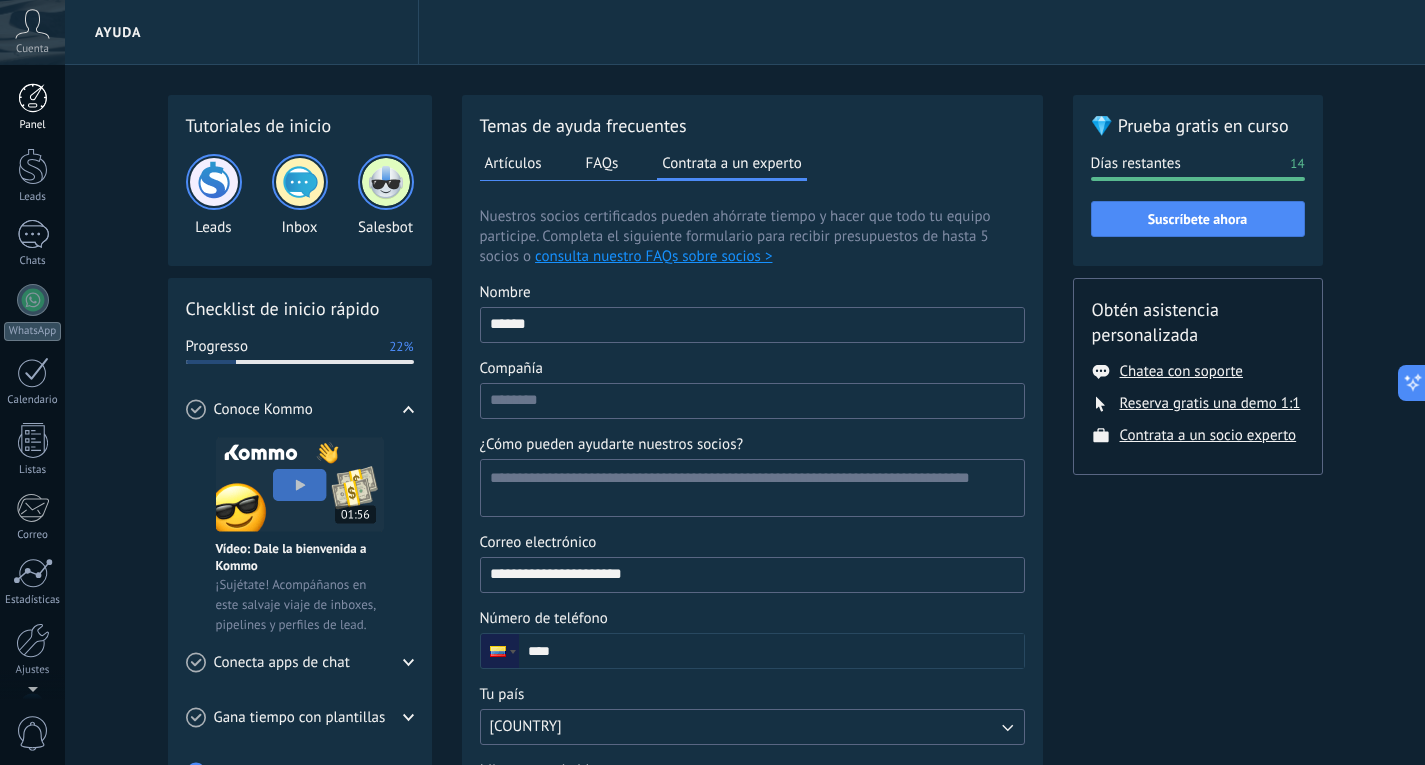 click at bounding box center [33, 98] 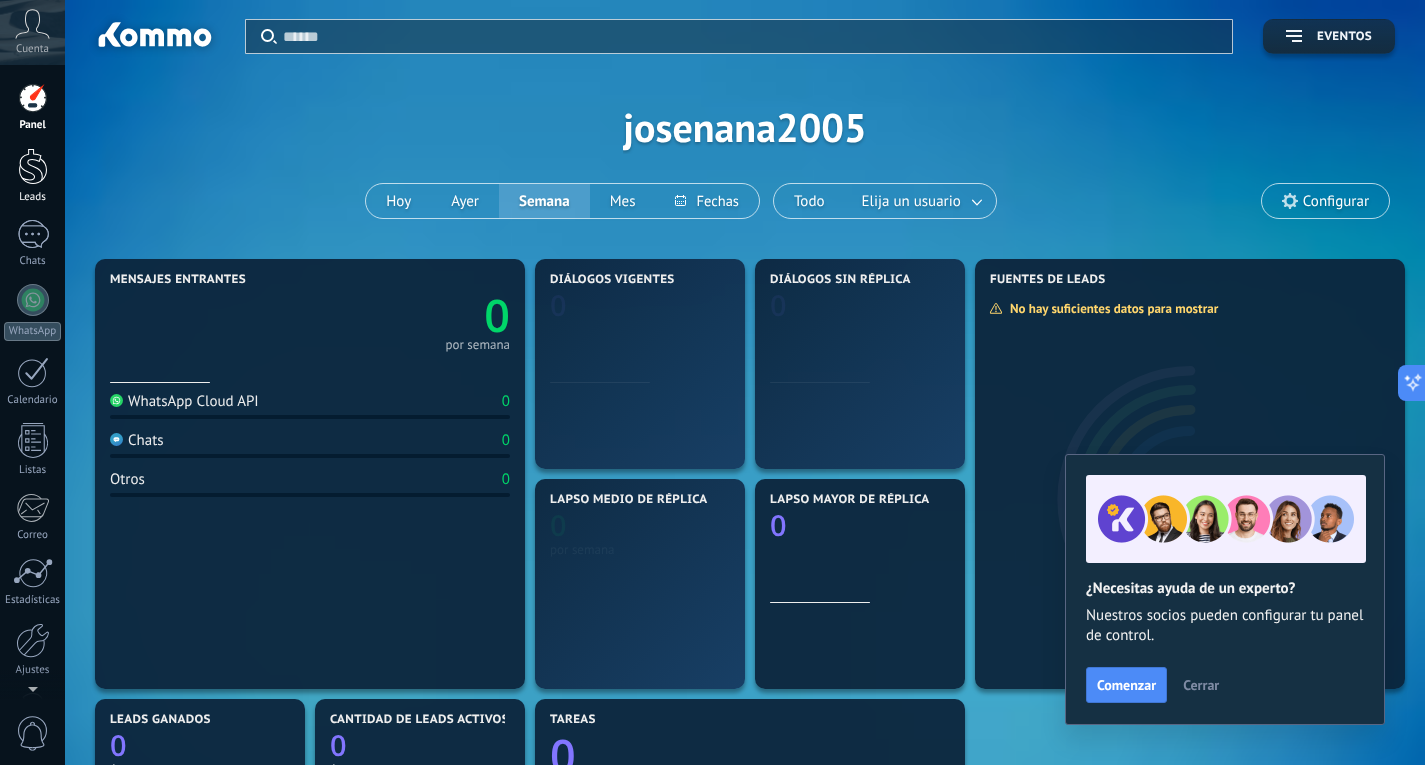 click at bounding box center [33, 166] 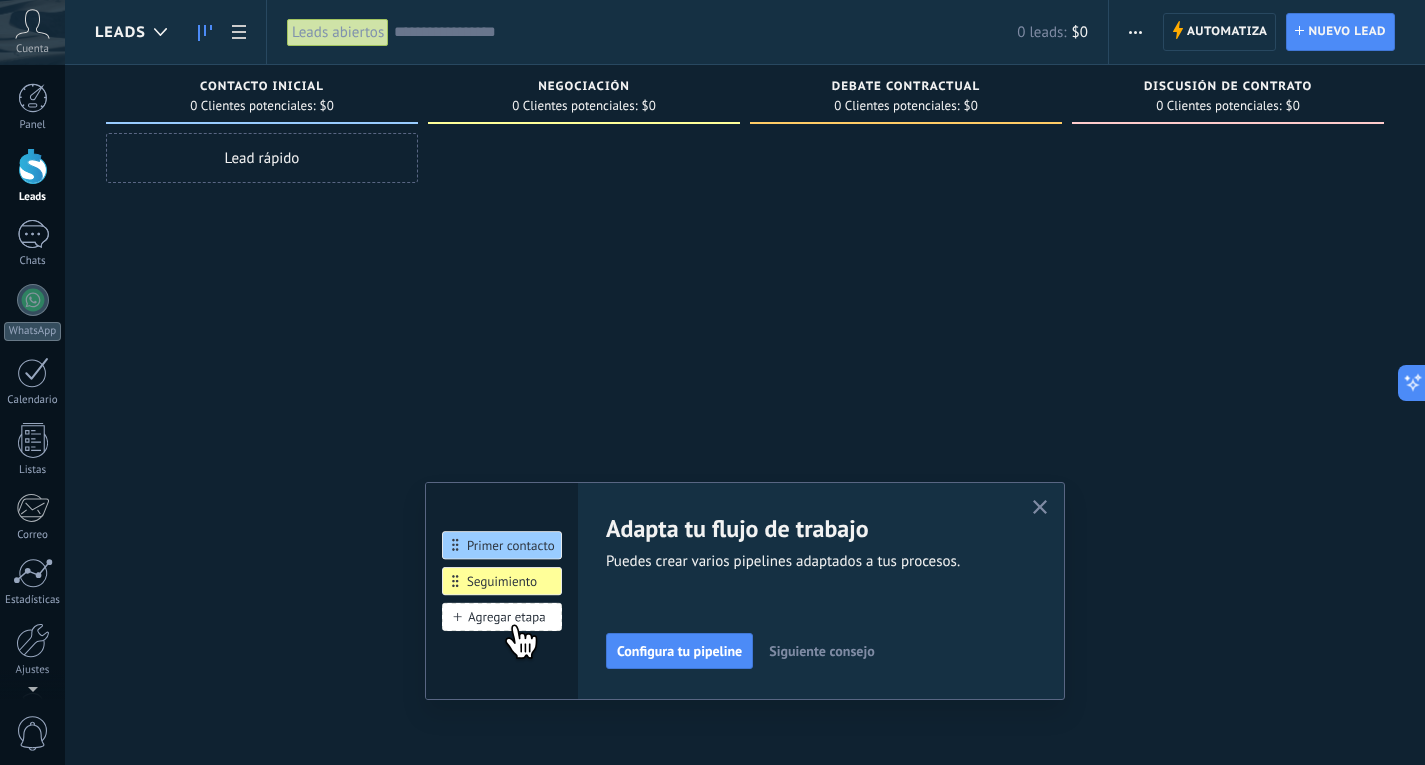 click at bounding box center (584, 385) 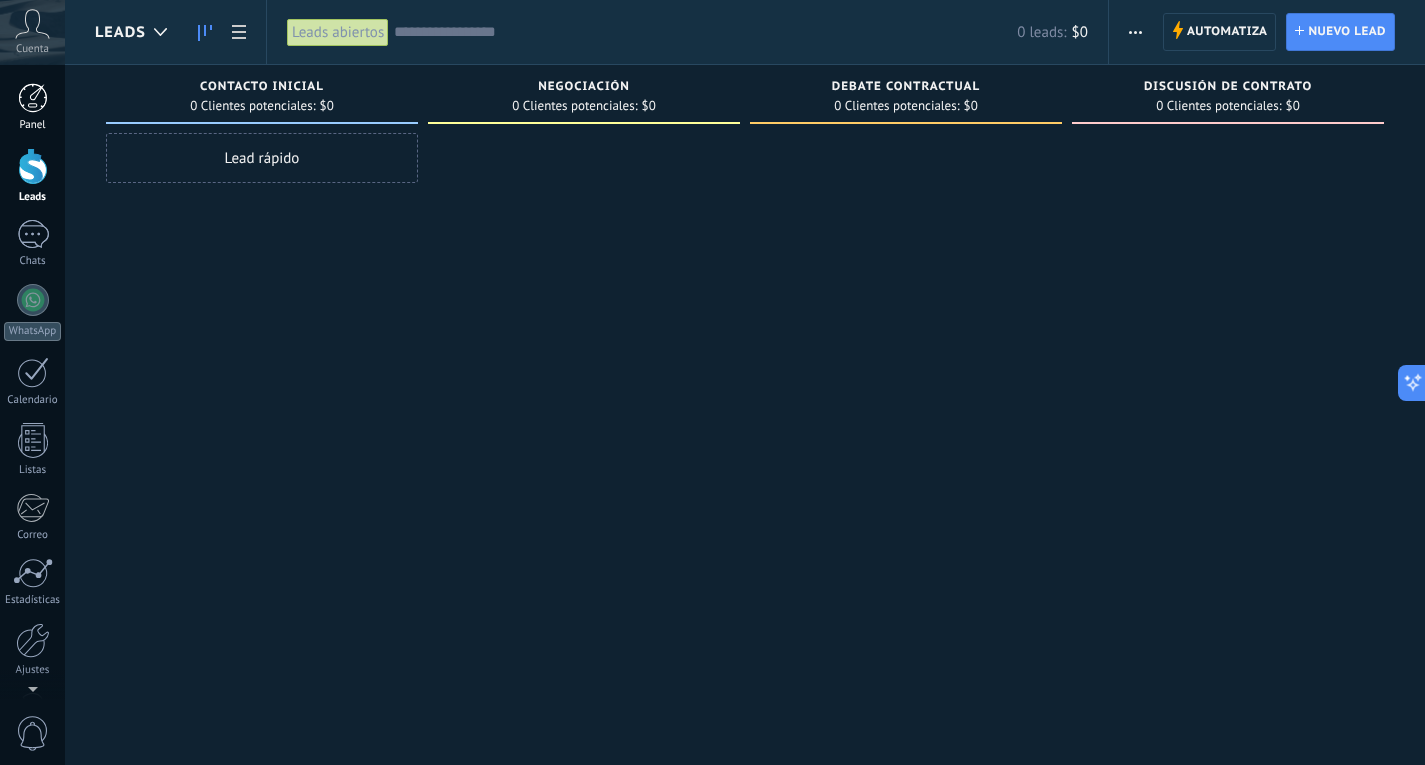click at bounding box center [33, 98] 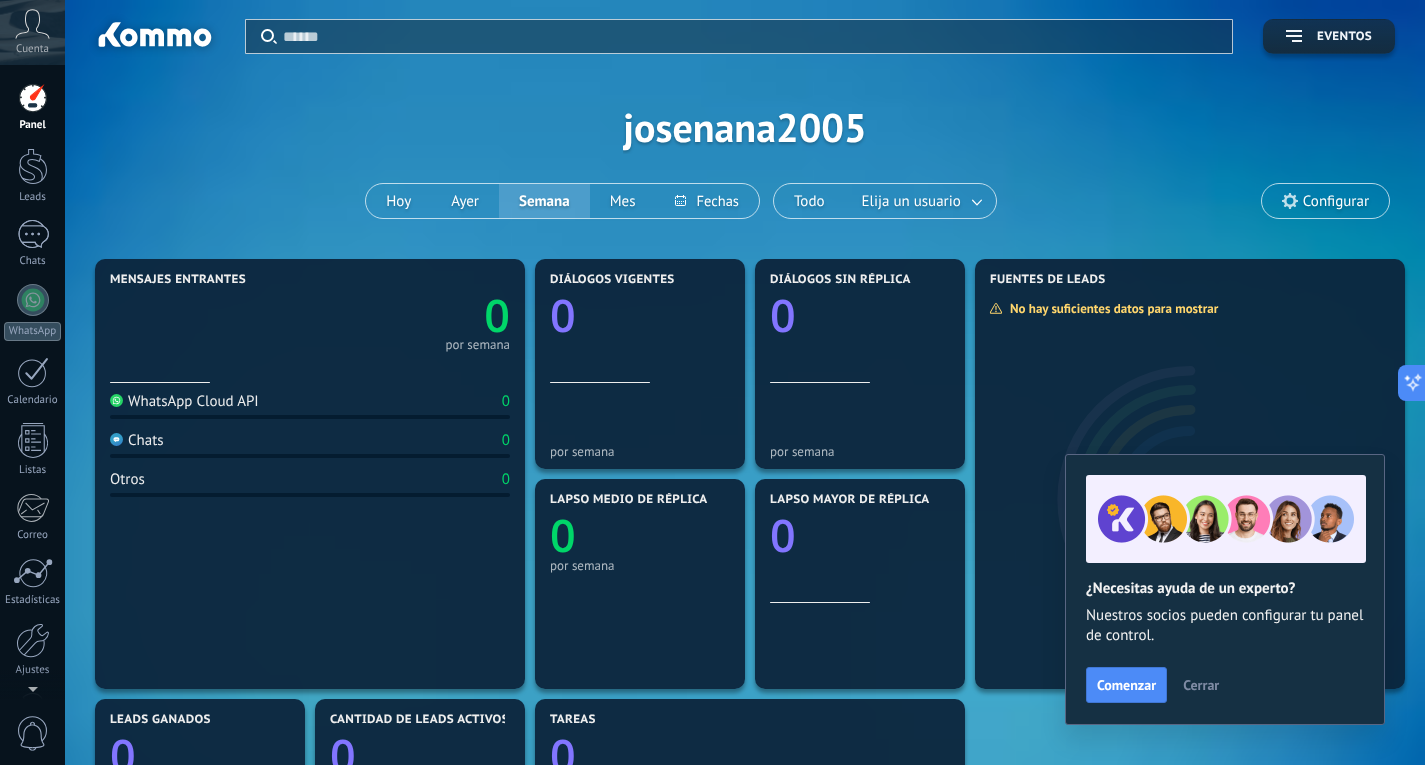 click on "Configurar" at bounding box center [1325, 201] 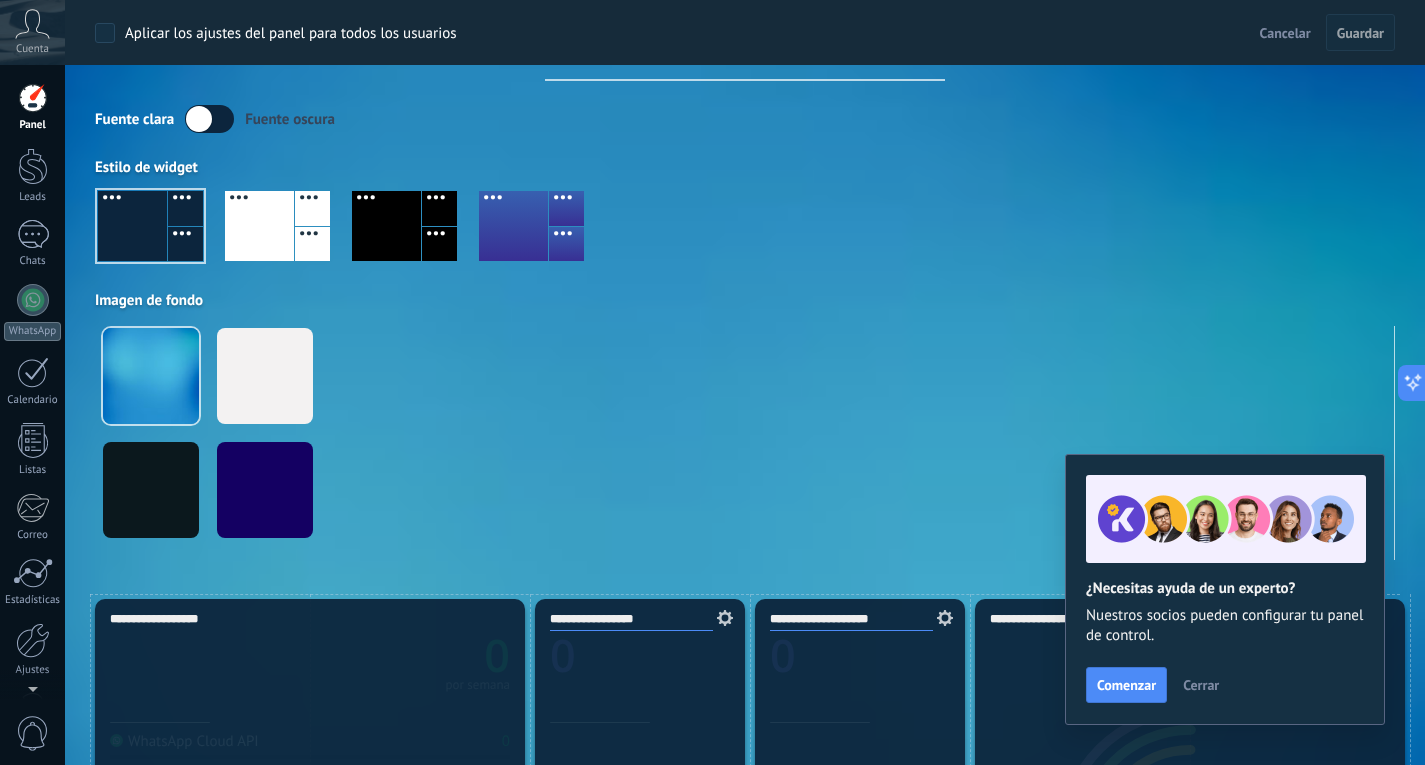 scroll, scrollTop: 100, scrollLeft: 0, axis: vertical 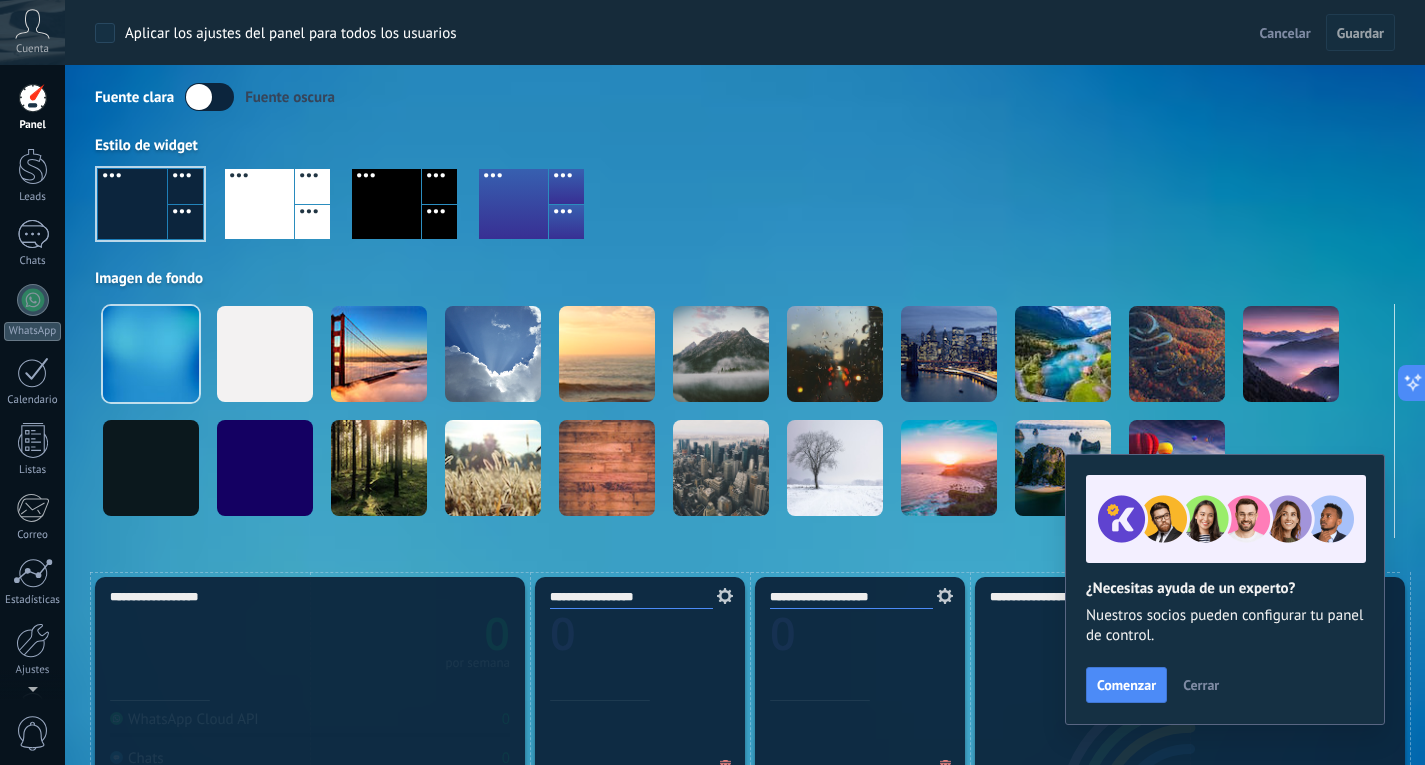 click on "Cerrar" at bounding box center (1201, 685) 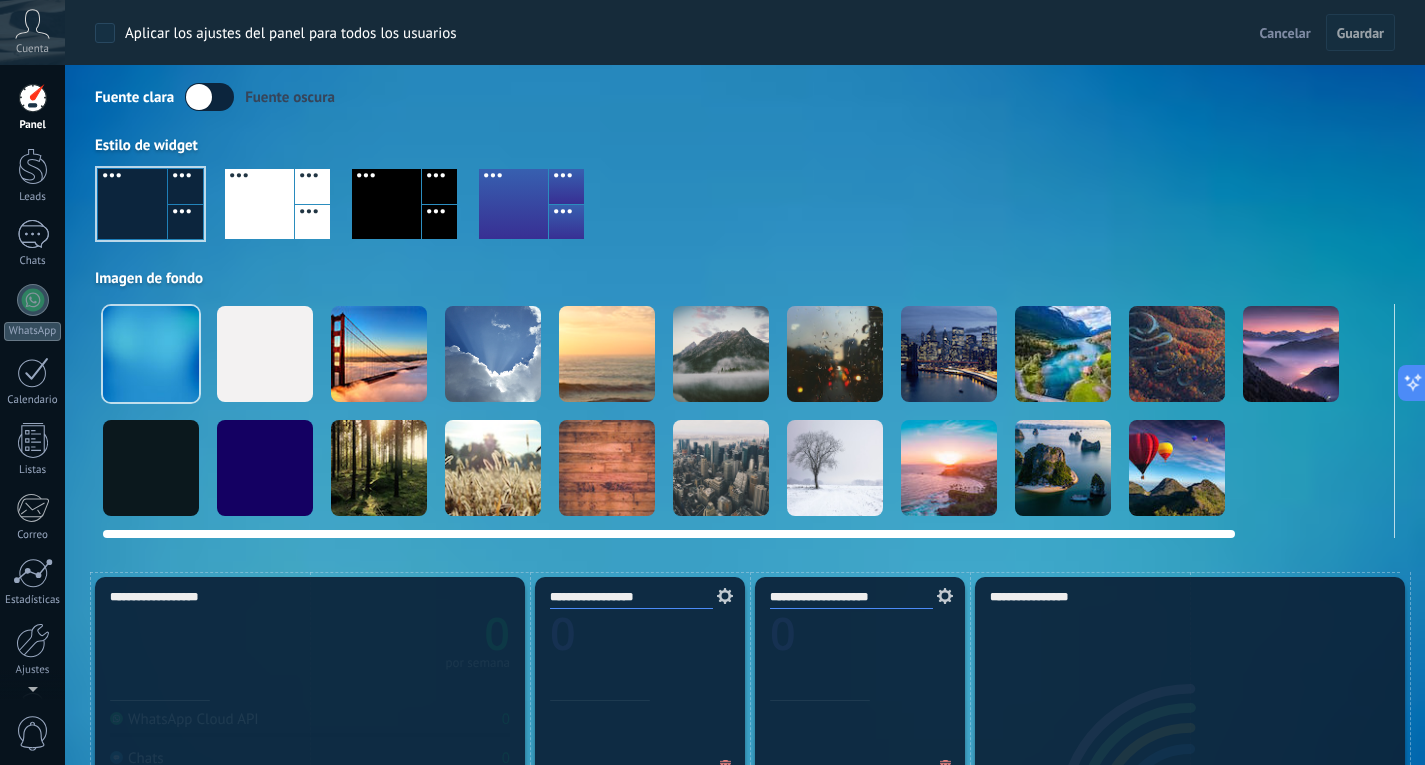 click at bounding box center (745, 411) 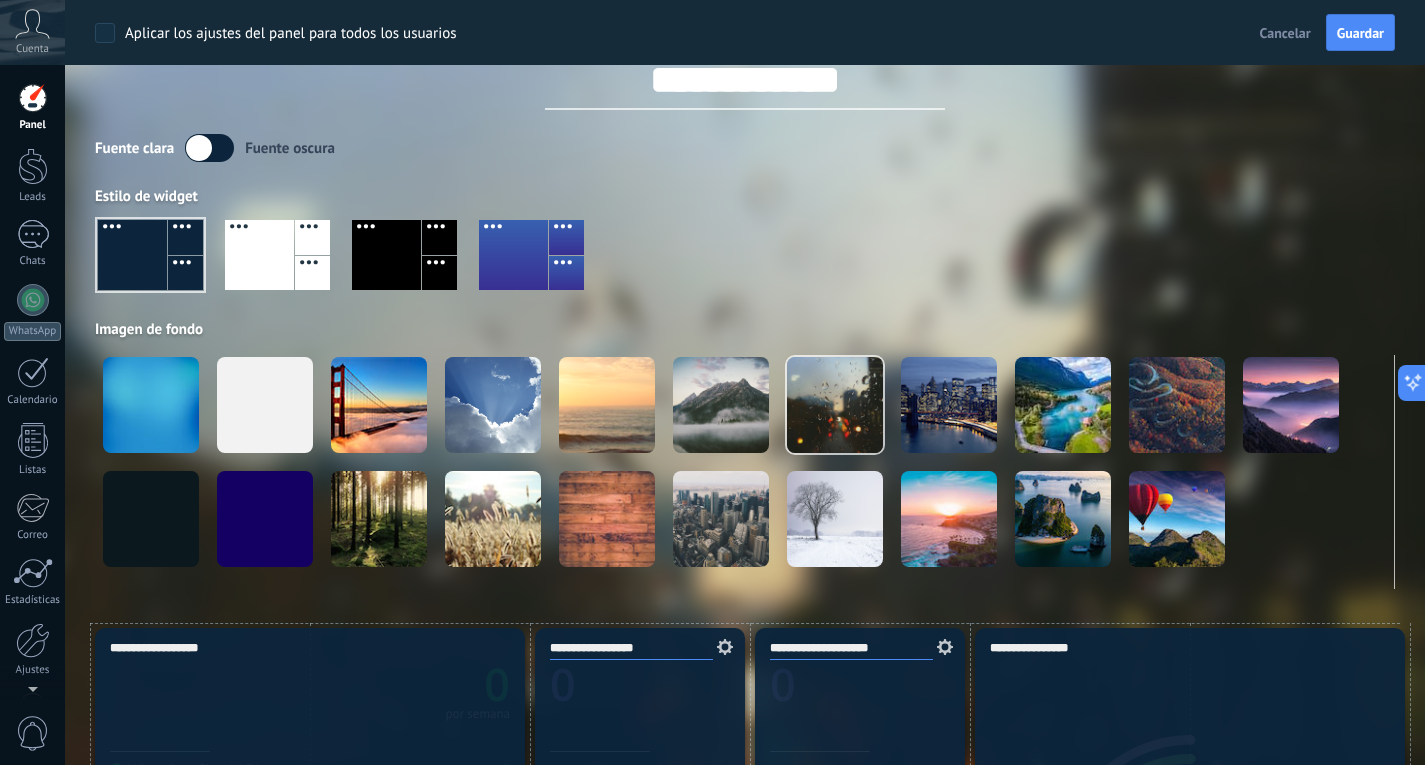 scroll, scrollTop: 0, scrollLeft: 0, axis: both 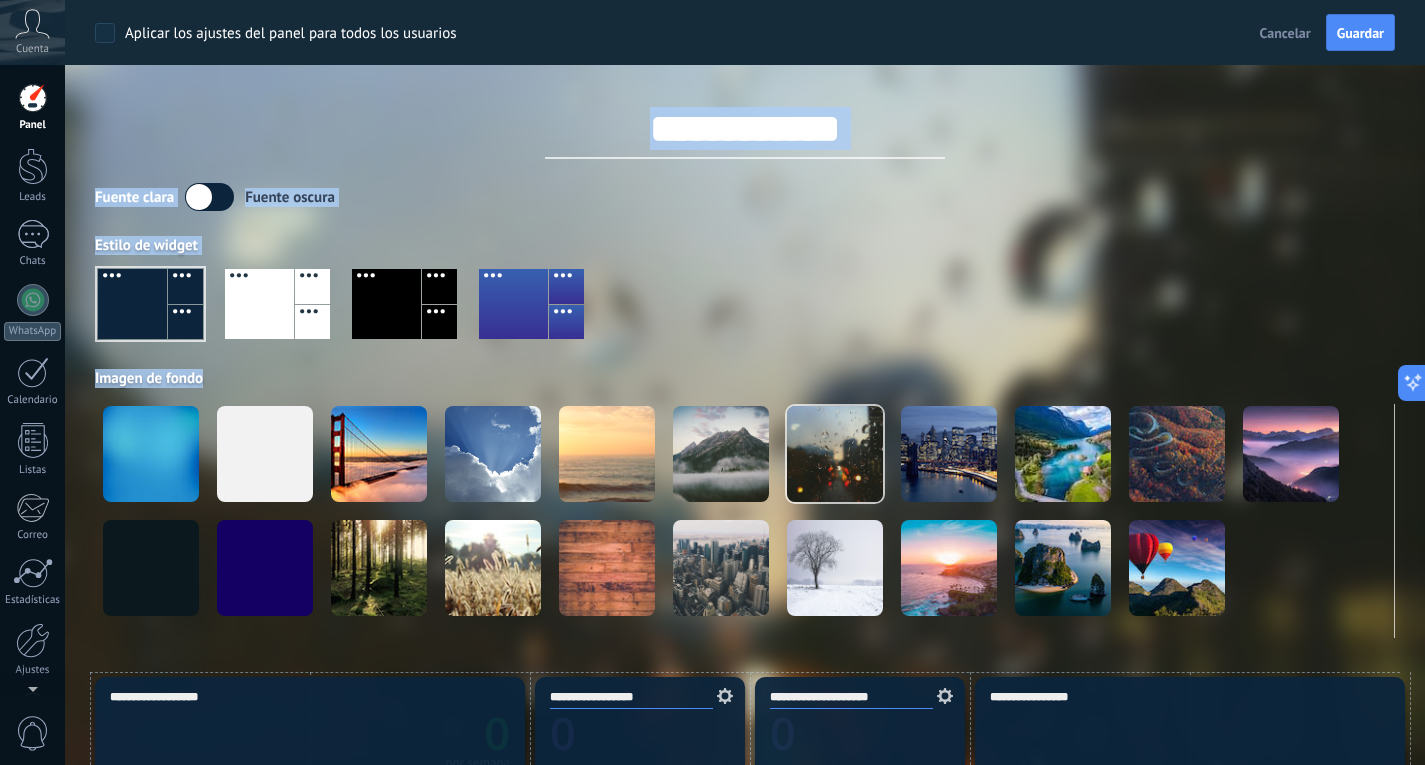 drag, startPoint x: 1208, startPoint y: 629, endPoint x: 1282, endPoint y: 648, distance: 76.40026 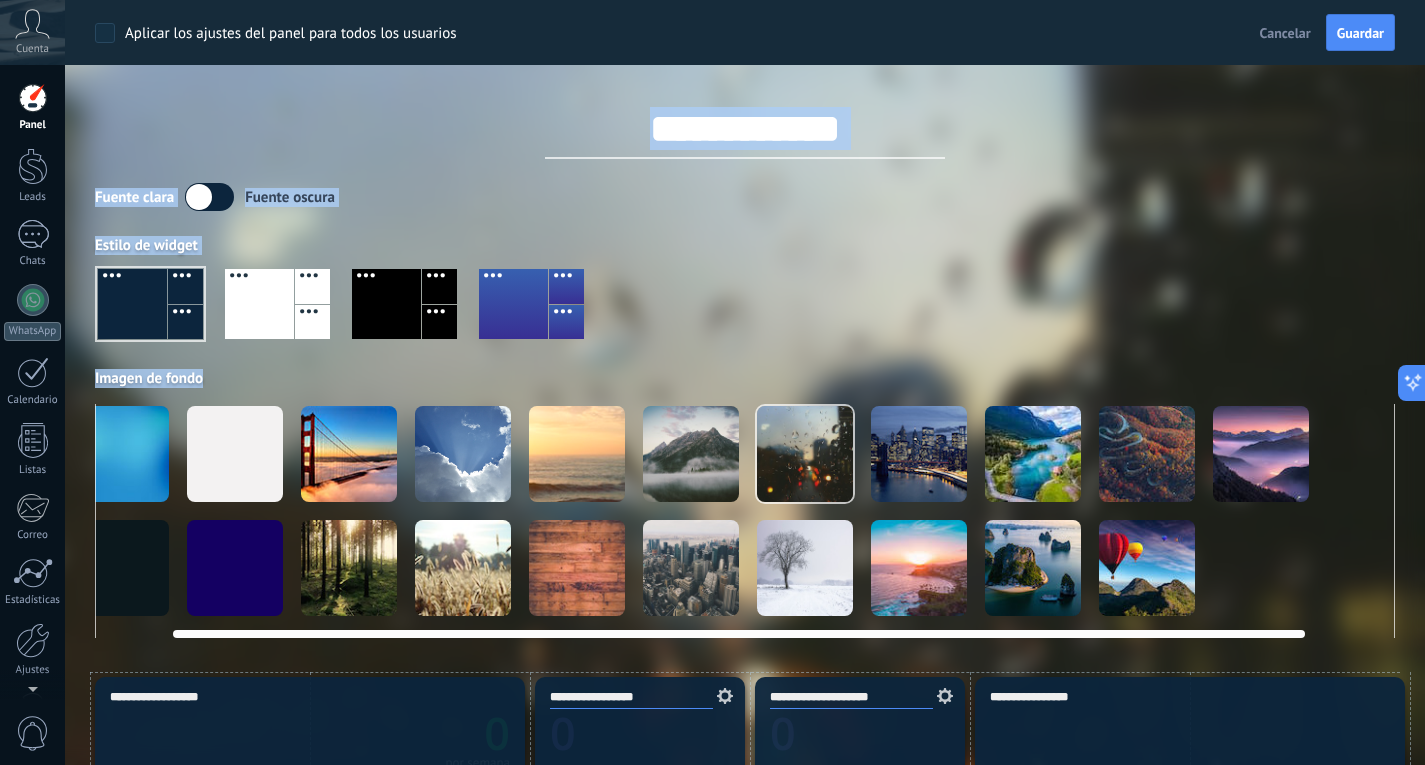 scroll, scrollTop: 0, scrollLeft: 0, axis: both 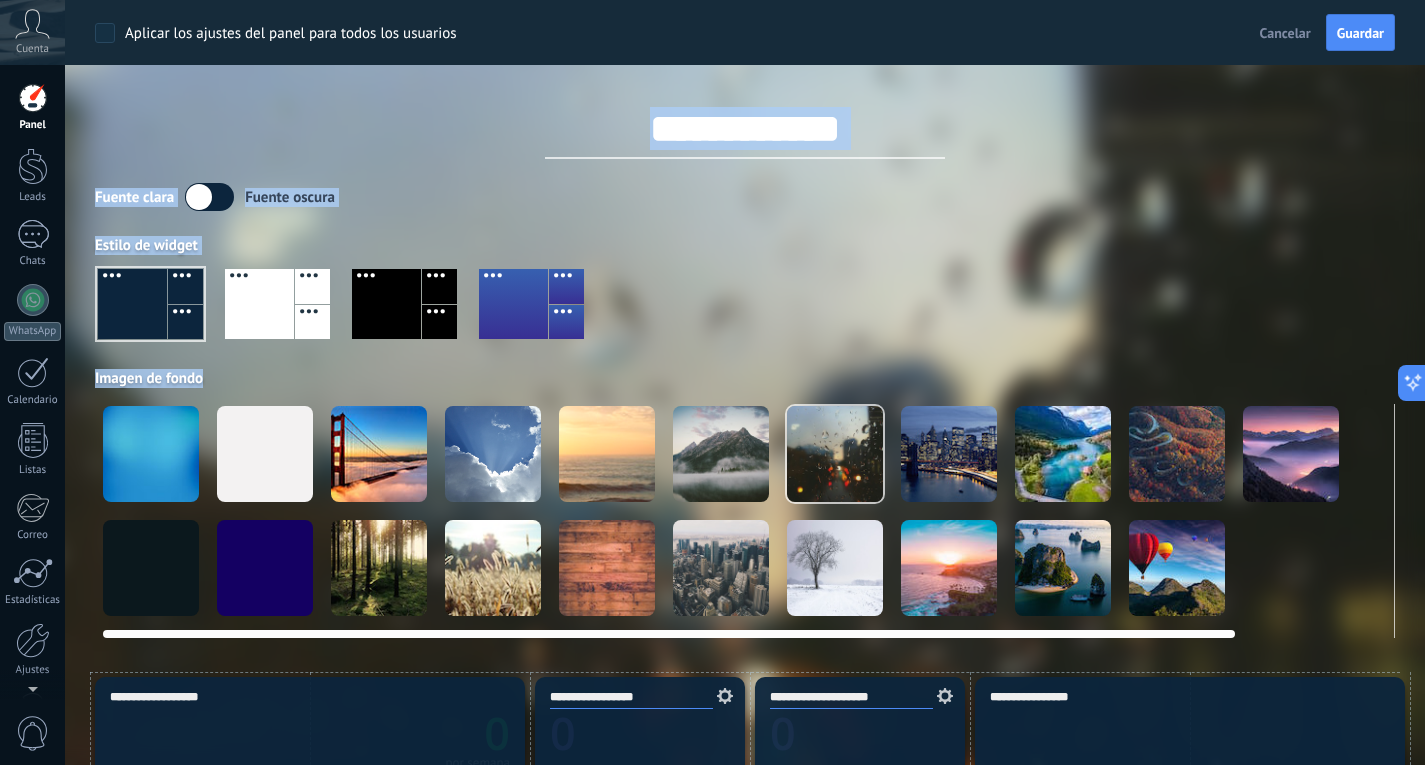 drag, startPoint x: 1190, startPoint y: 633, endPoint x: 446, endPoint y: 580, distance: 745.8854 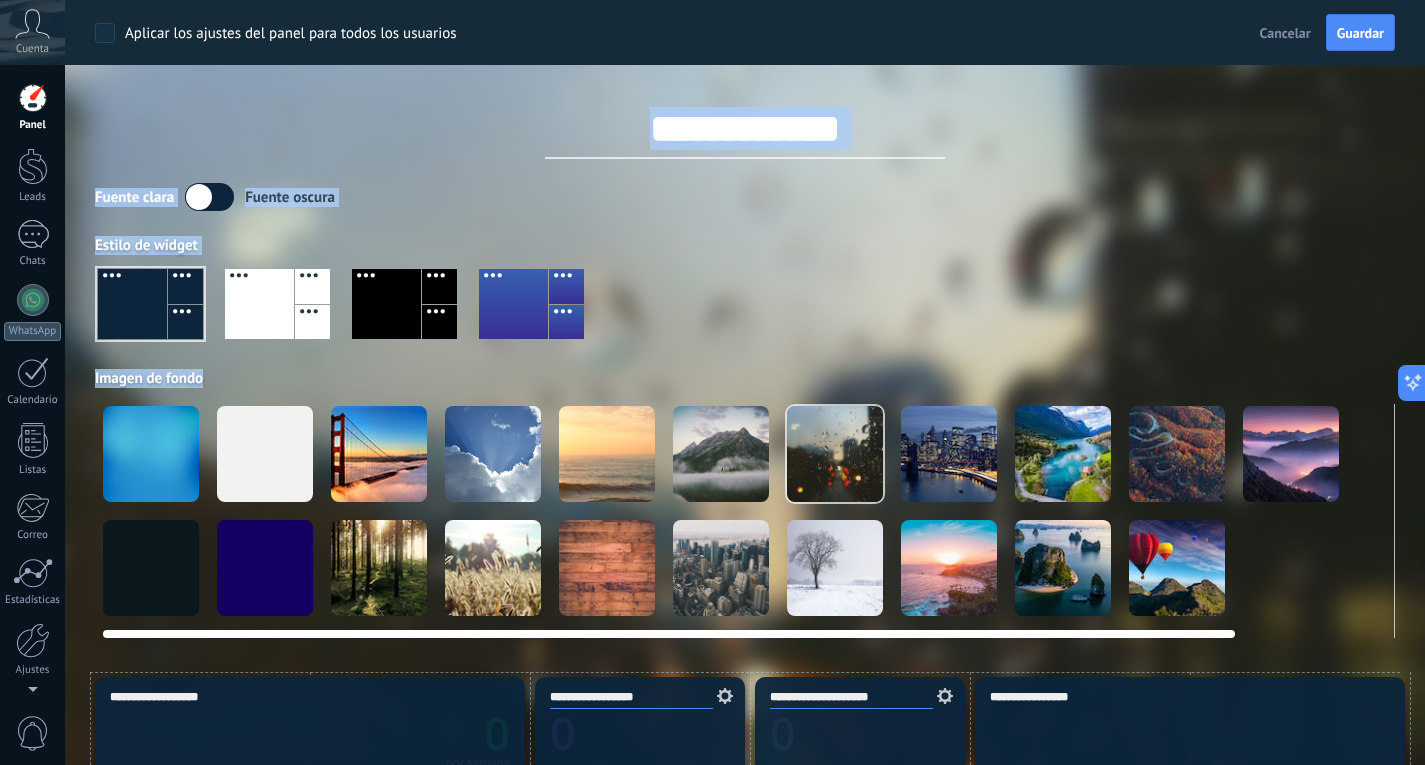 click at bounding box center [151, 454] 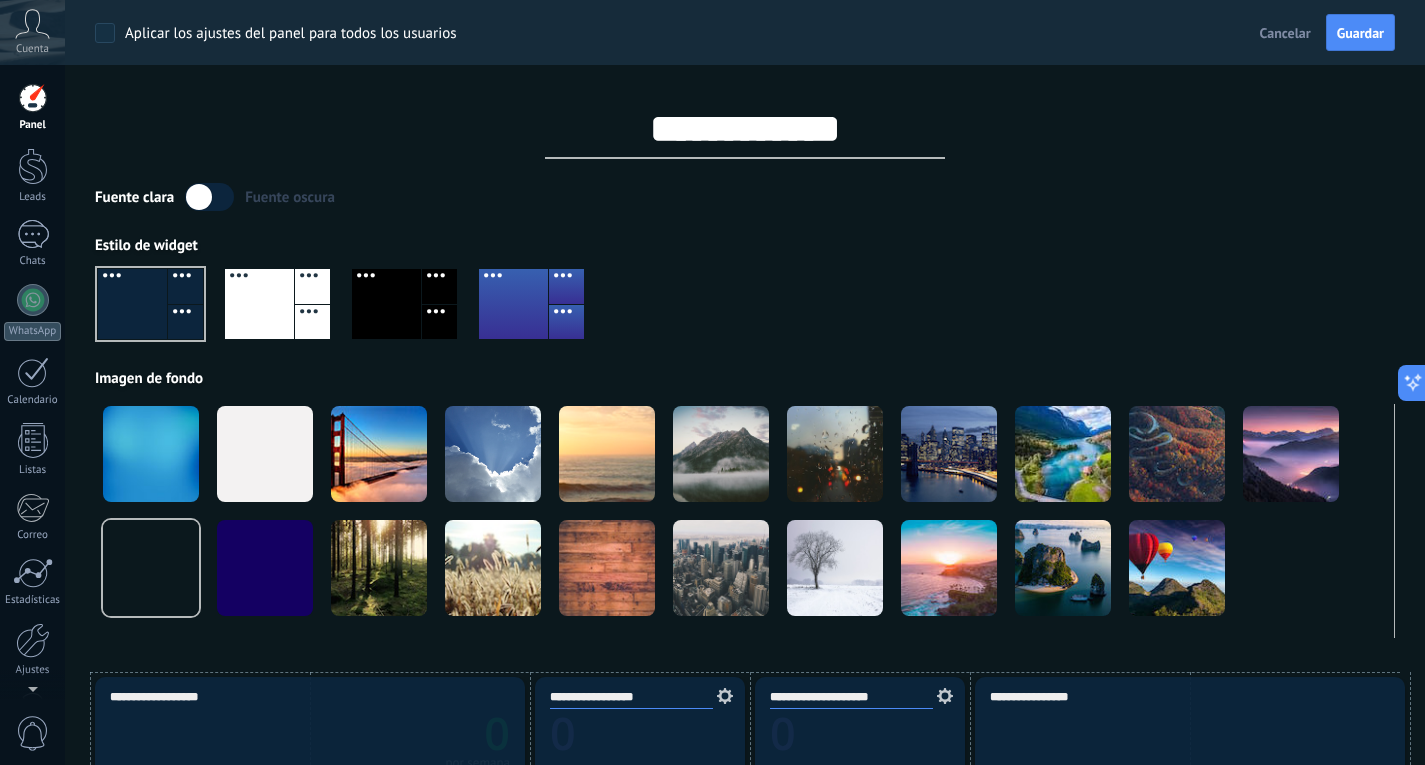 click at bounding box center [745, 312] 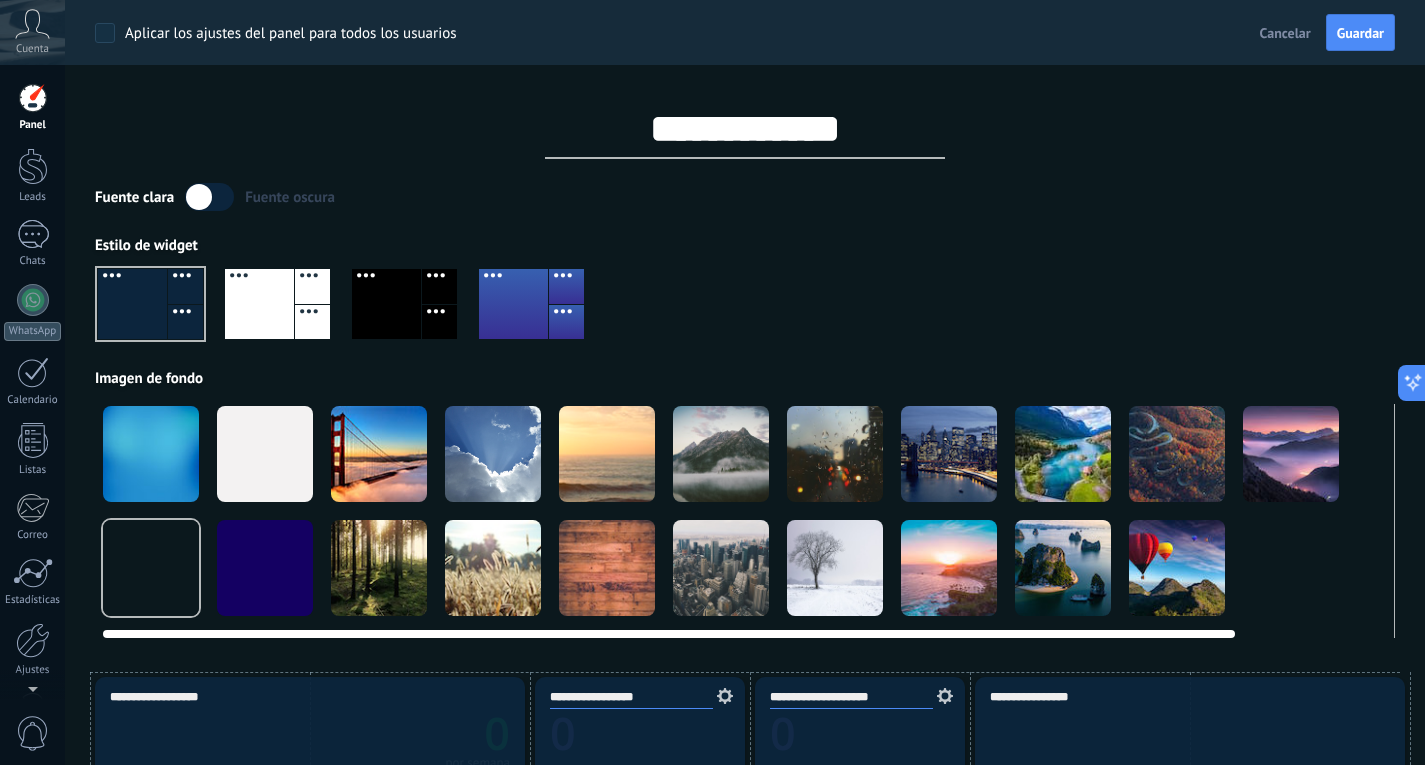 click at bounding box center (151, 454) 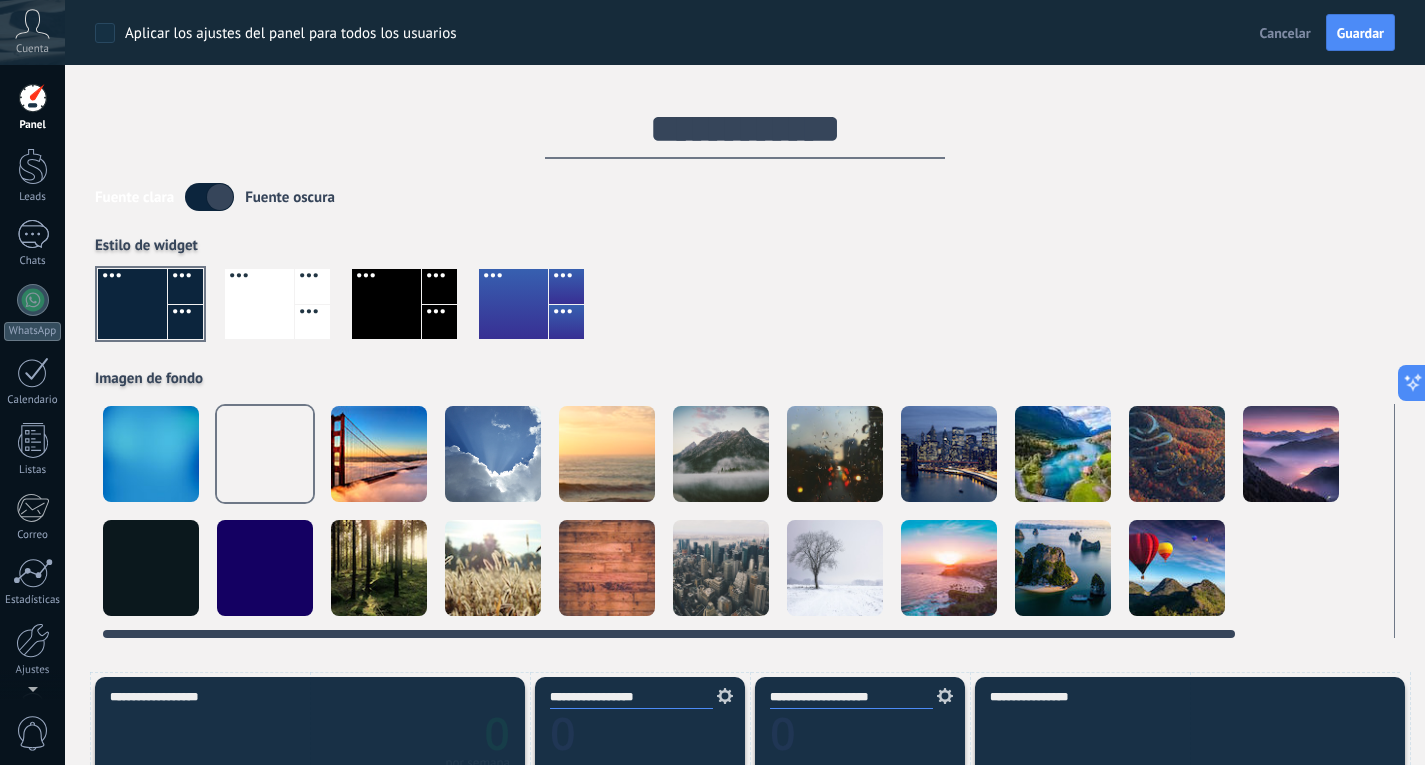 click at bounding box center [151, 454] 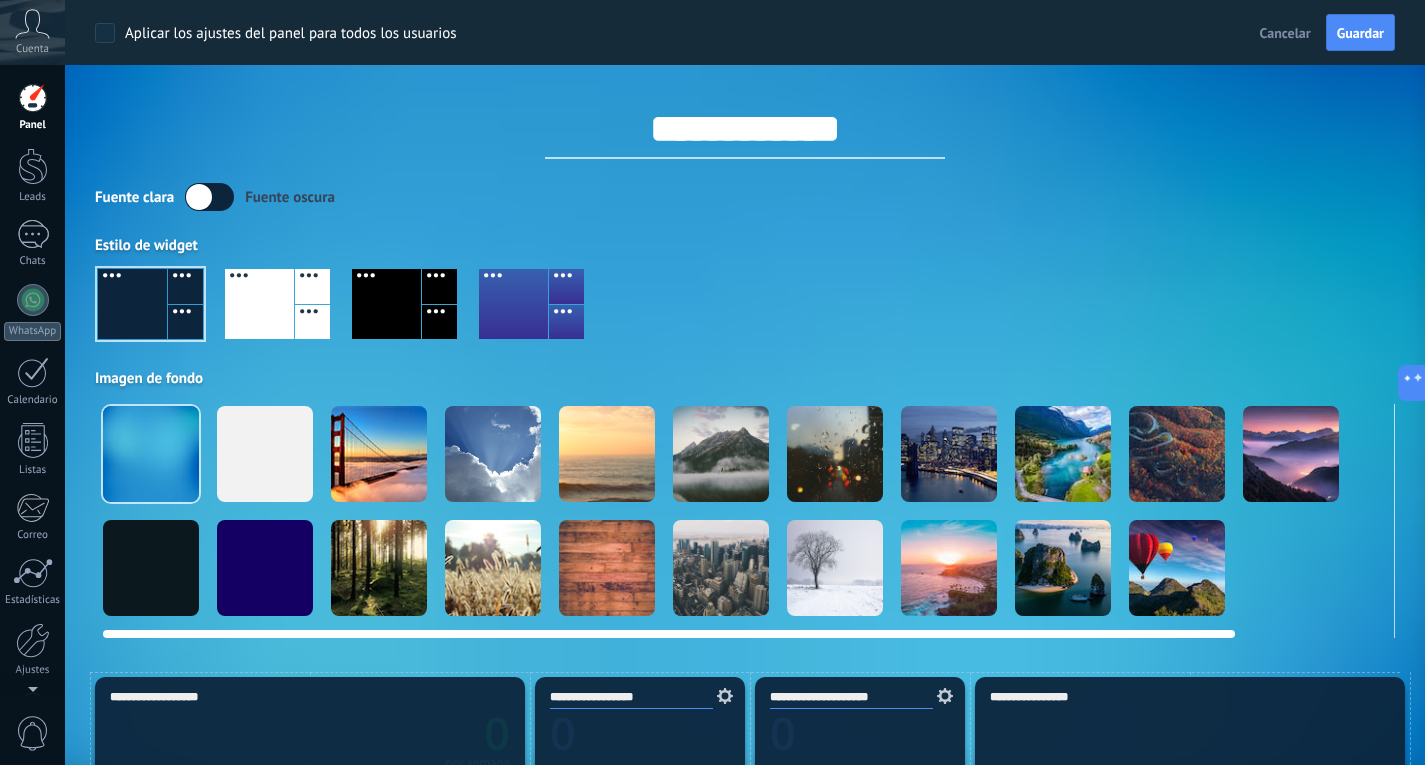 click at bounding box center (151, 454) 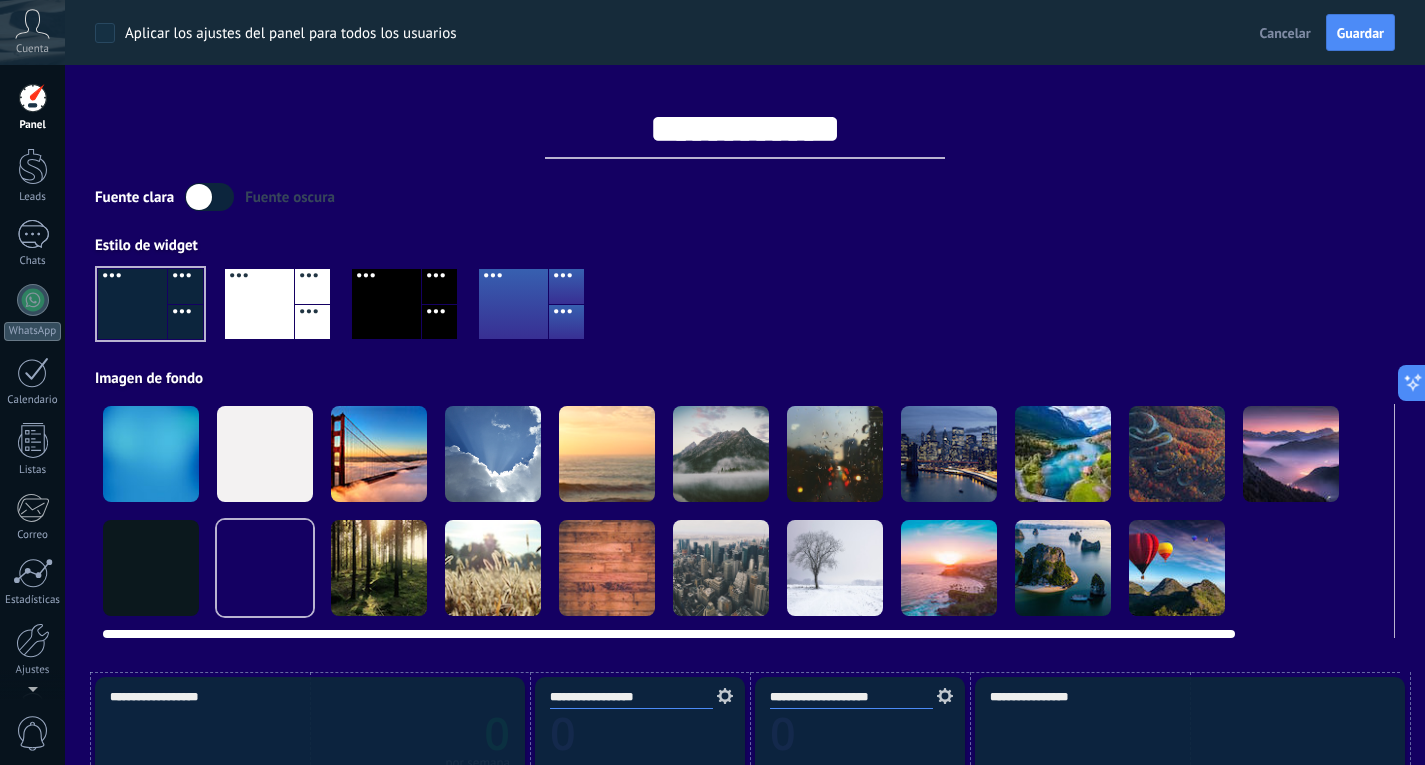 click at bounding box center [151, 454] 